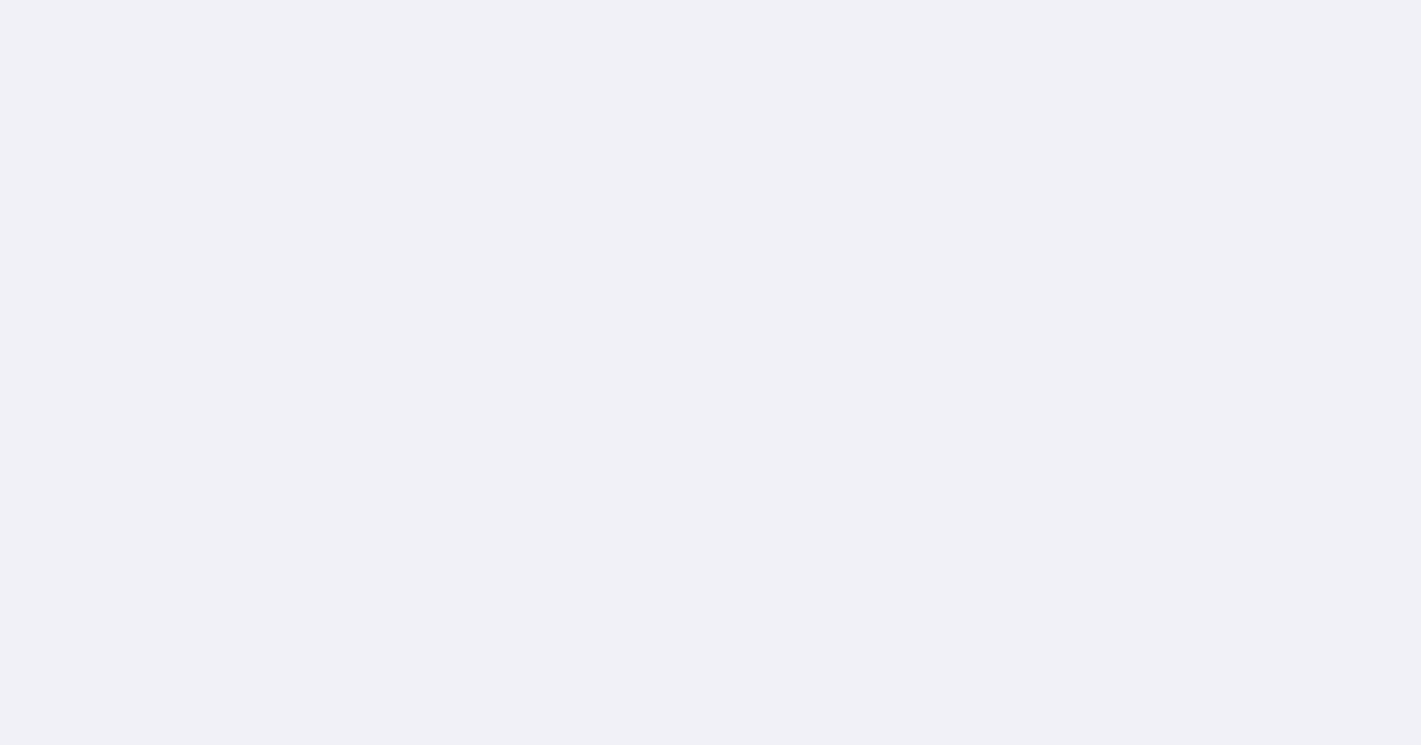 scroll, scrollTop: 0, scrollLeft: 0, axis: both 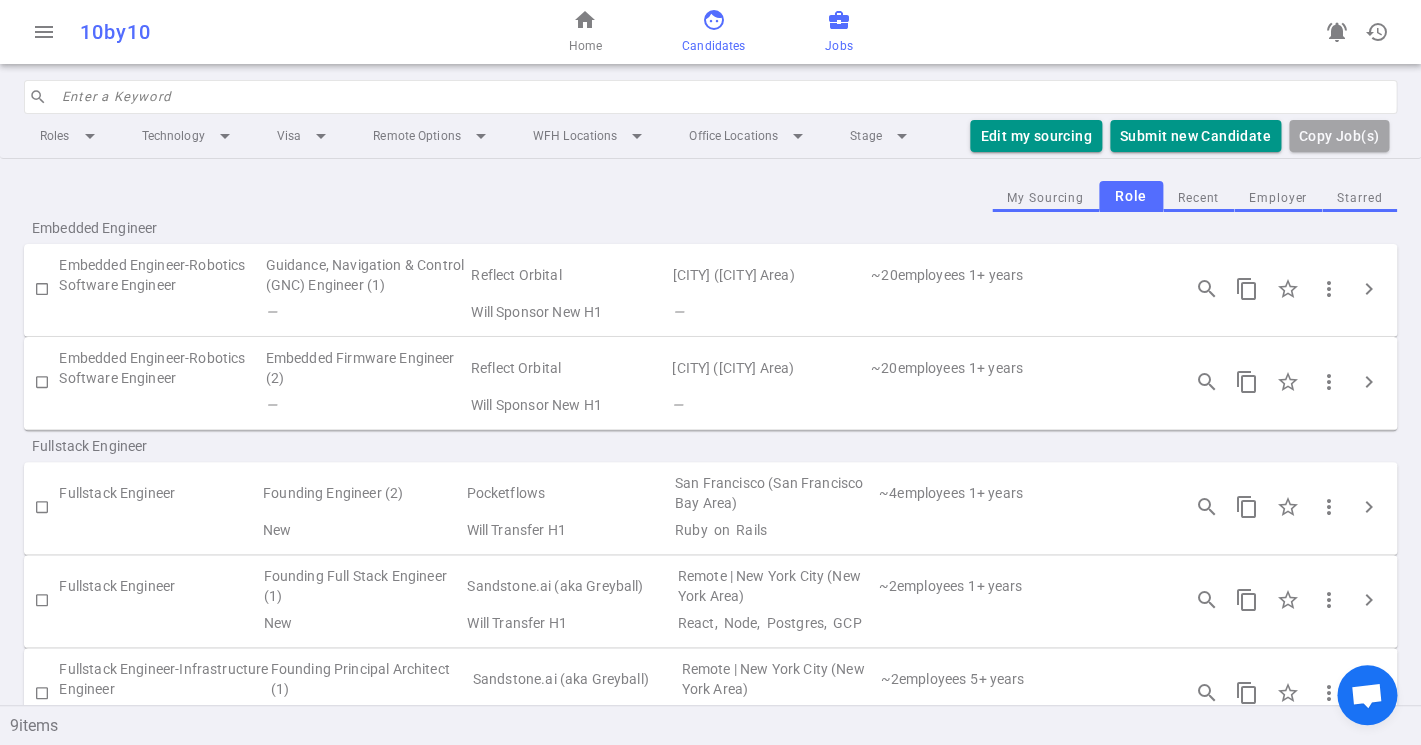 click on "Candidates" at bounding box center (713, 46) 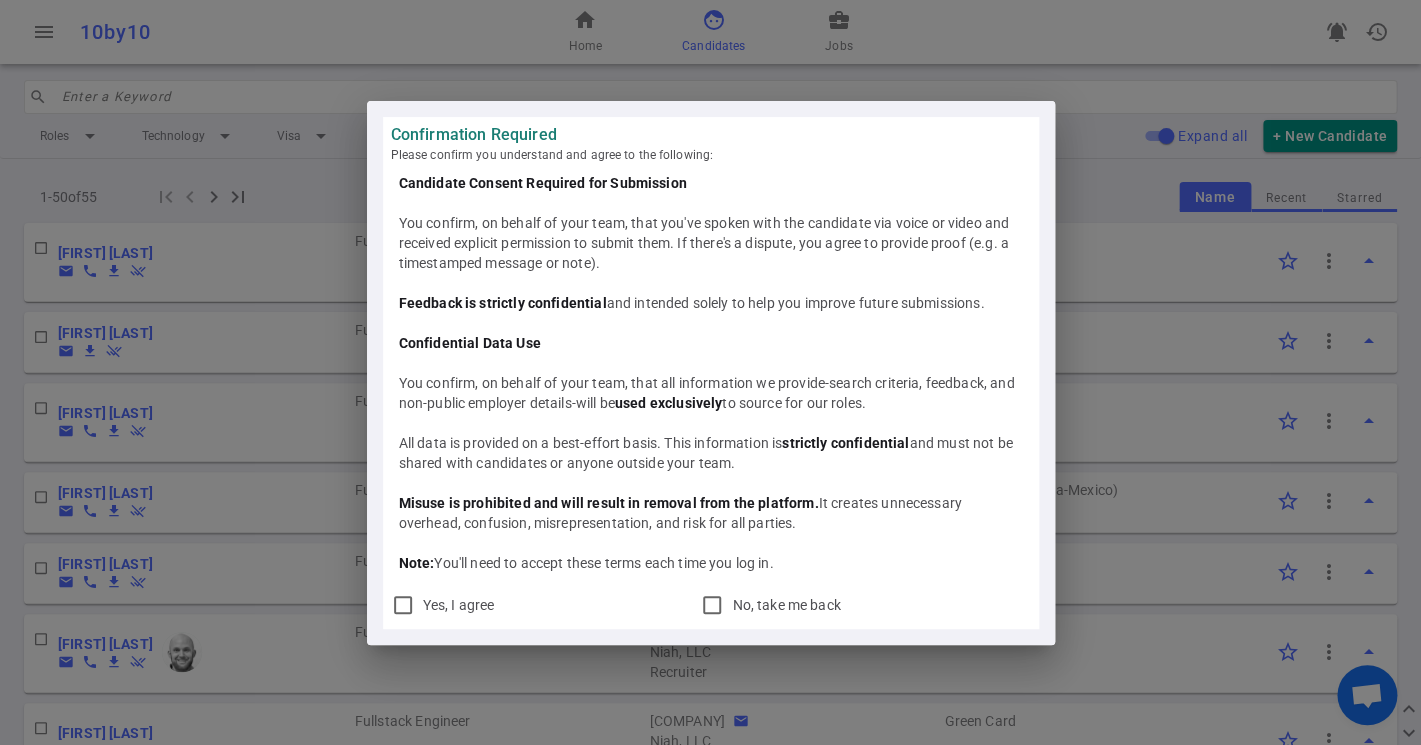 click on "Confirmation Required Please confirm you understand and agree to the following: Candidate Consent Required for Submission You confirm, on behalf of your team, that you've spoken with the candidate via voice or video and received explicit permission to submit them. If there's a dispute, you agree to provide proof (e.g. a timestamped message or note). Feedback is strictly confidential  and intended solely to help you improve future submissions. Confidential Data Use You confirm, on behalf of your team, that all information we provide-search criteria, feedback, and non-public employer details-will be  used exclusively  to source for our roles. All data is provided on a best-effort basis. This information is  strictly confidential  and must not be shared with candidates or anyone outside your team. Misuse is prohibited and will result in removal from the platform.  It creates unnecessary overhead, confusion, misrepresentation, and risk for all parties. Note: Yes, I agree No, take me back" at bounding box center (710, 372) 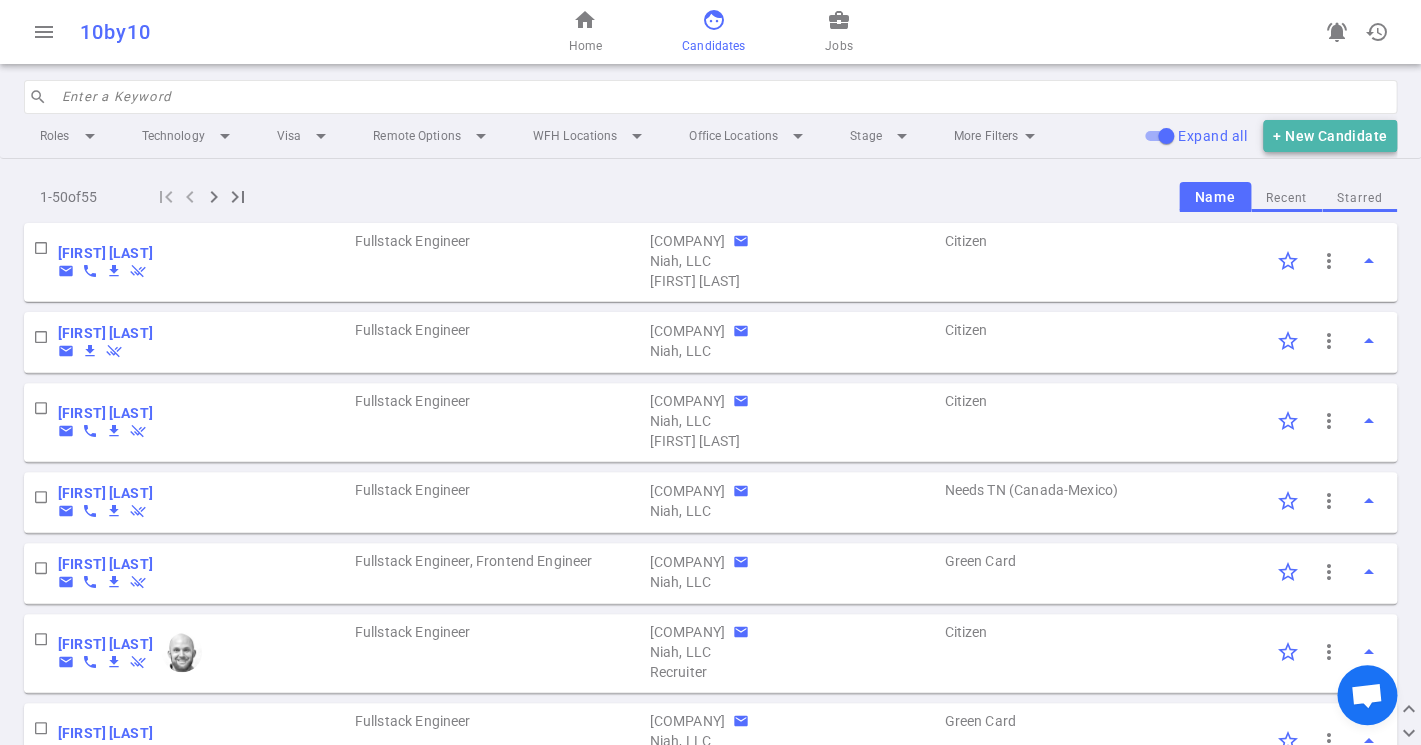 click on "+ New Candidate" at bounding box center [1330, 136] 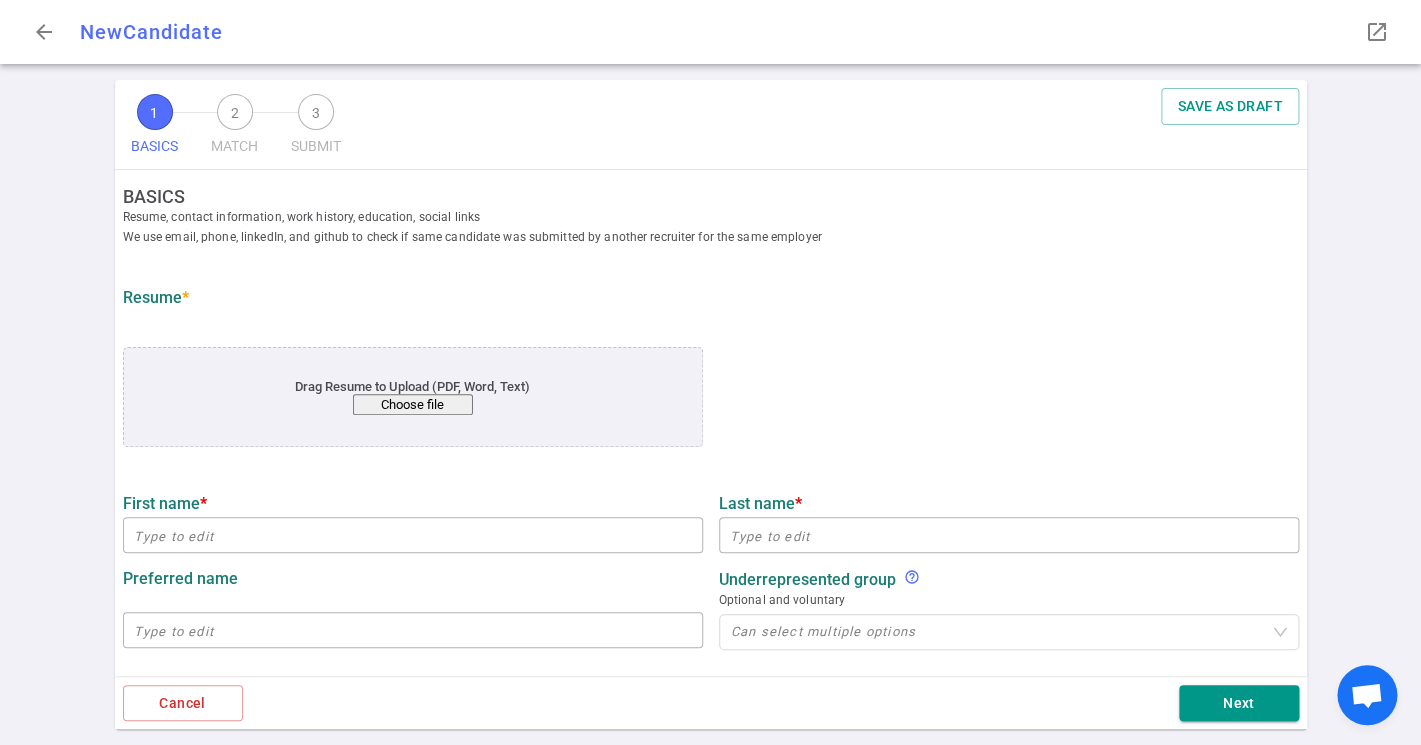 click on "Choose file" at bounding box center (412, 404) 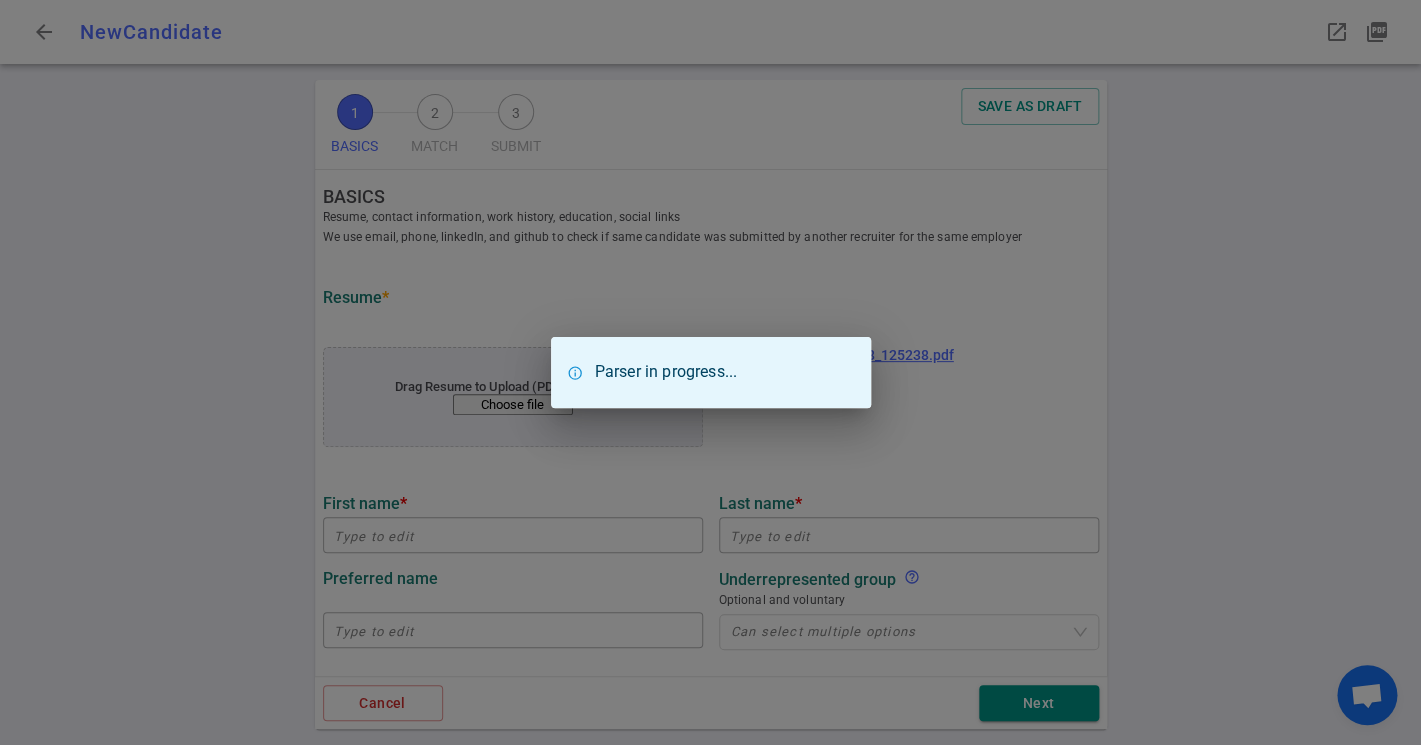 type on "Phong" 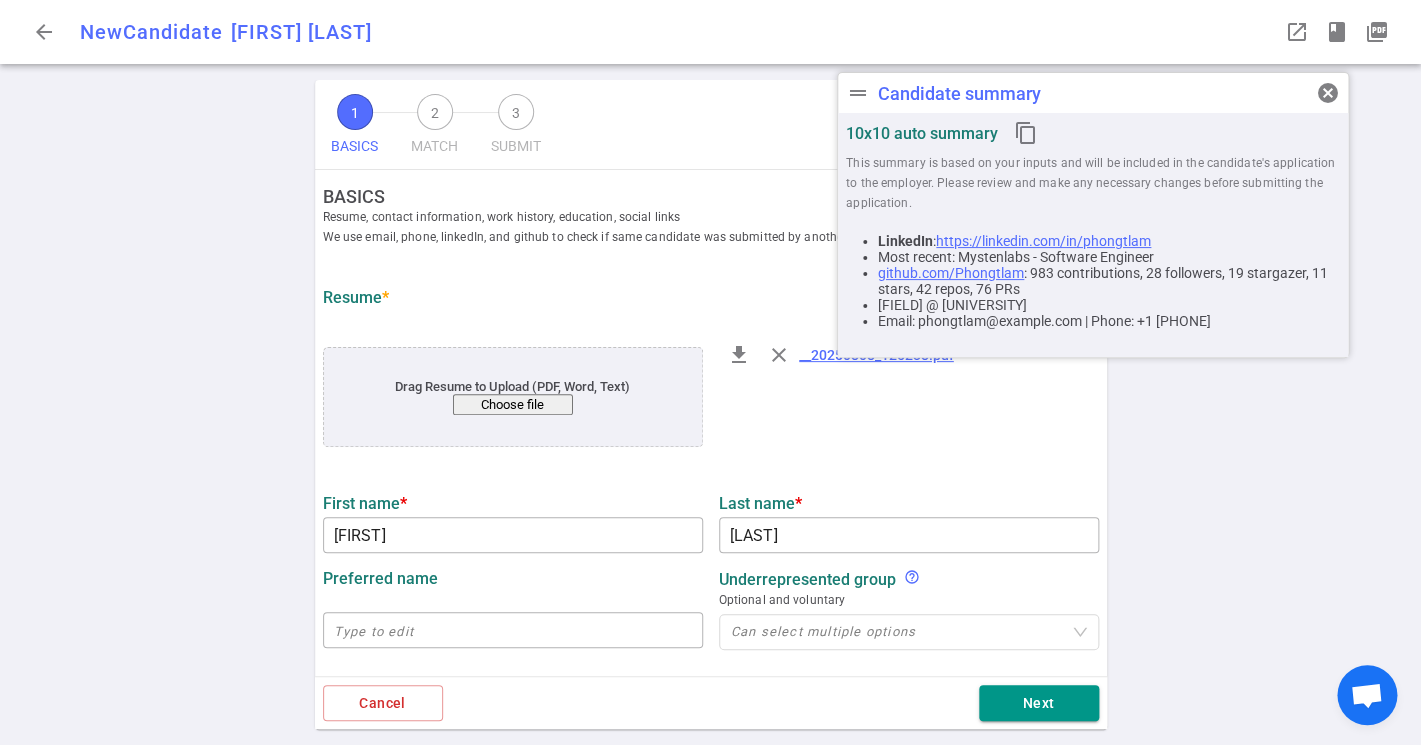 click on "1 BASICS 2 MATCH 3 SUBMIT SAVE AS DRAFT BASICS Resume, contact information, work history, education, social links We use email, phone, linkedIn, and github to check if same candidate was submitted by another recruiter for the same employer Resume  * Drag Resume to Upload (PDF, Word, Text) Choose file file_download close __20250808_125238.pdf First name  * Phong ​ Last name  * Lam ​ Preferred name   ​ Underrepresented Group help_outline Optional and voluntary   Can select multiple options Email  * phongtlam@gmail.com ​ Phone  * +1 425-985-6020 ​ LinkedIn  * launch https://linkedin.com/in/phongtlam ​ GitHub launch https://github.com/Phongtlam ​ Stack Overflow ​ Additional links help_outline medium.com/@phongtlam x ​ Most recent company Mystenlabs ​ Most recent job title Software Engineer x ​ Currently working here? Yes expand_more Start date March expand_more Month 2023 expand_more Year End date current x ​ Total years of work experience * Resume parser estimate: 7.6 years 7.6 years" at bounding box center (710, 412) 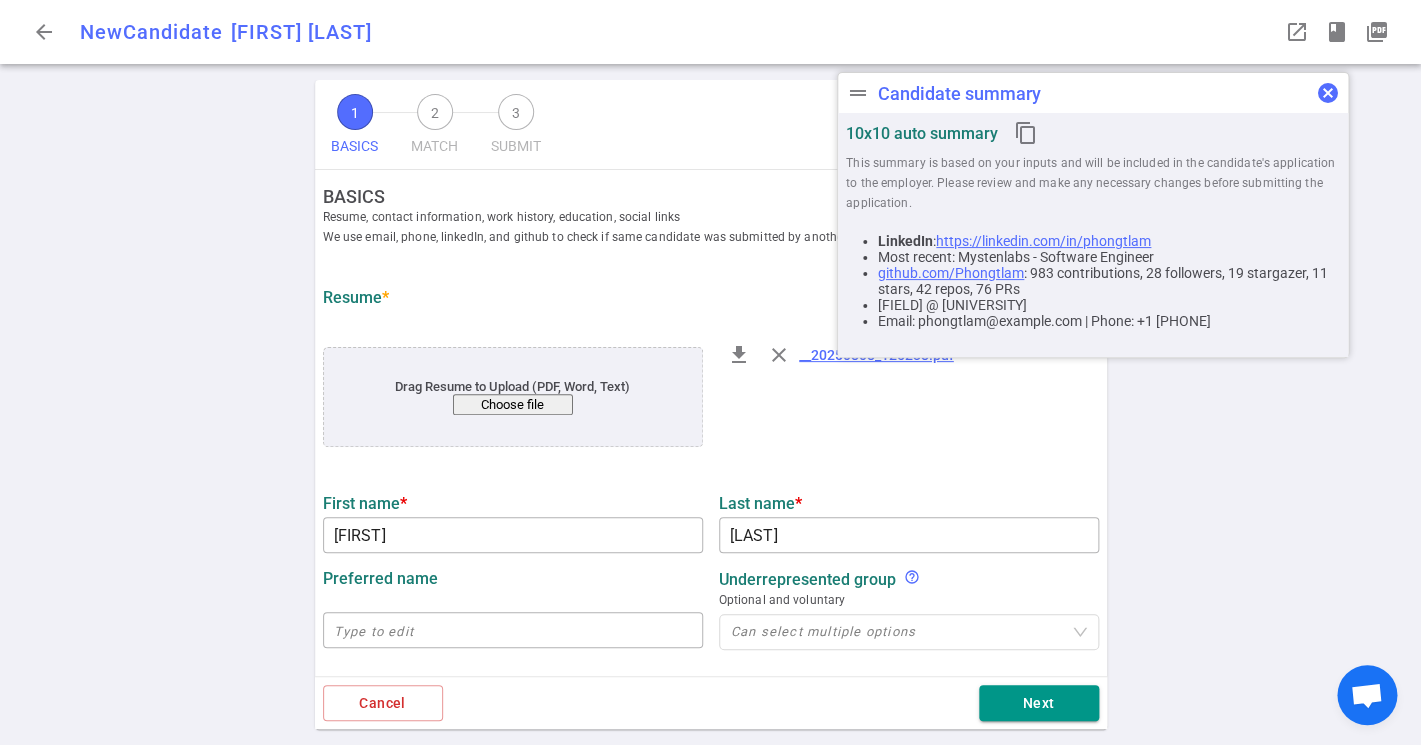 click on "cancel" at bounding box center (1328, 93) 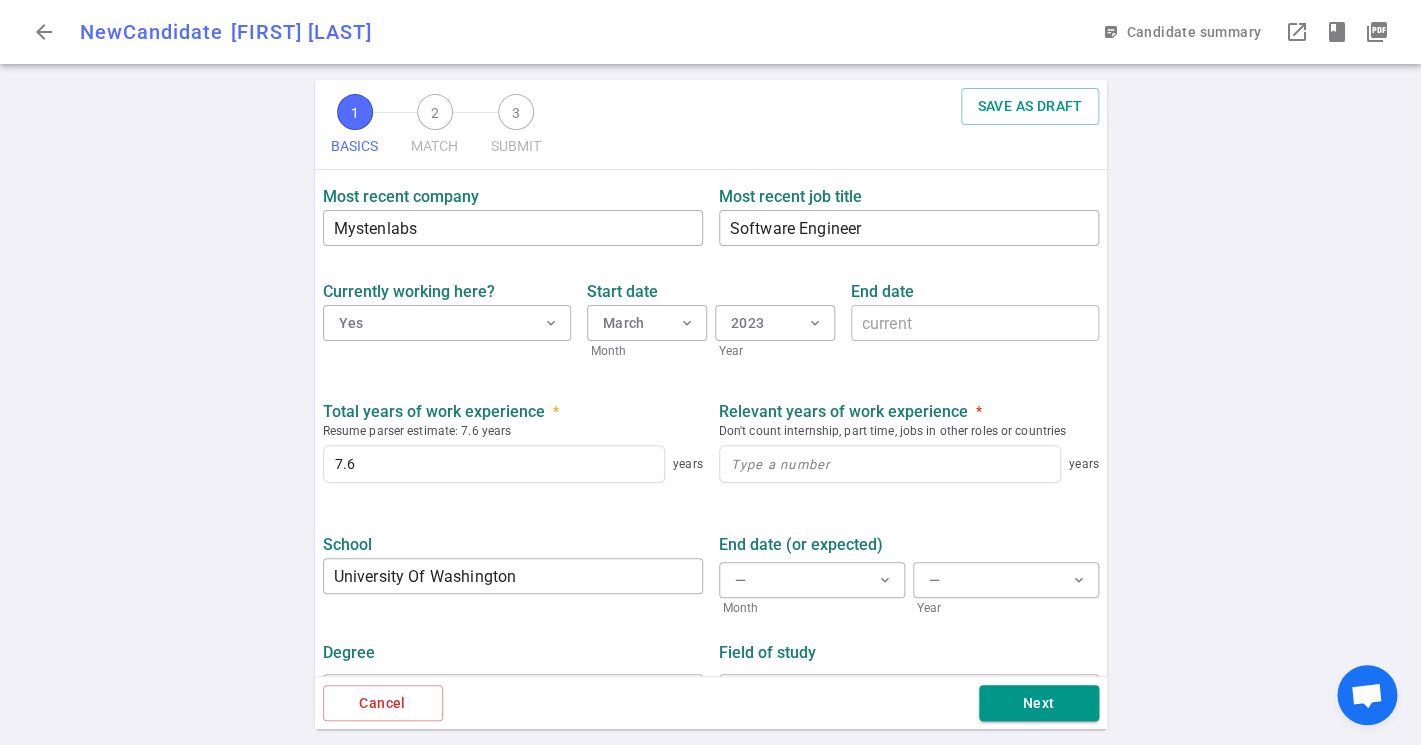 scroll, scrollTop: 886, scrollLeft: 0, axis: vertical 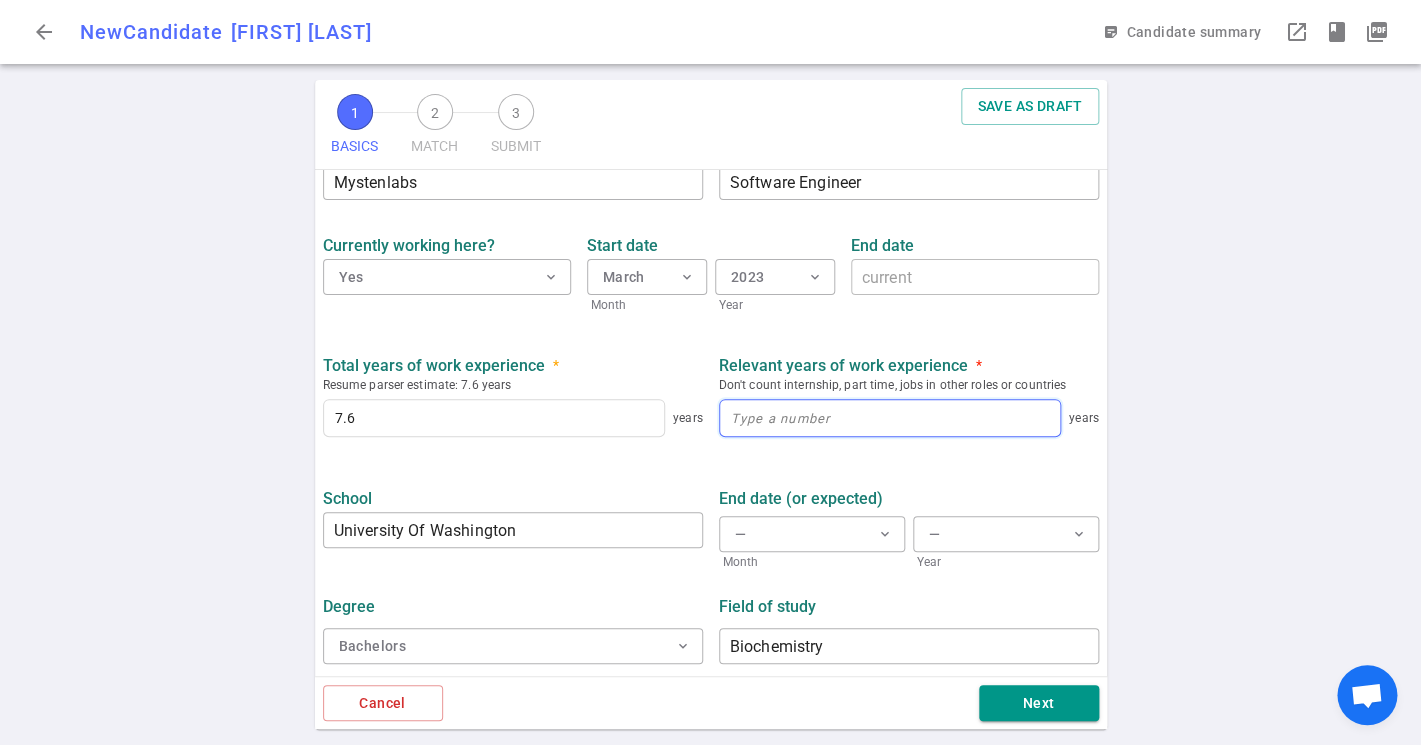 click at bounding box center (890, 418) 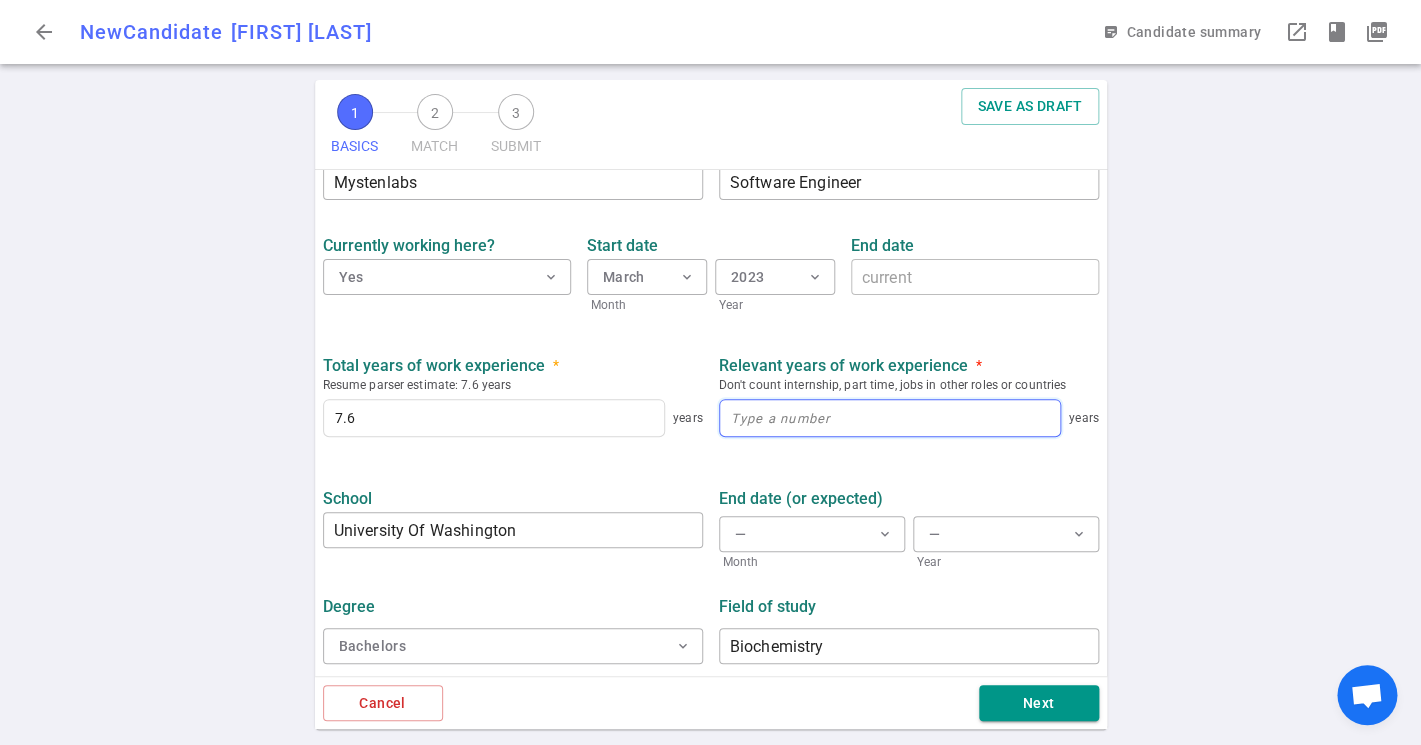 type on "8" 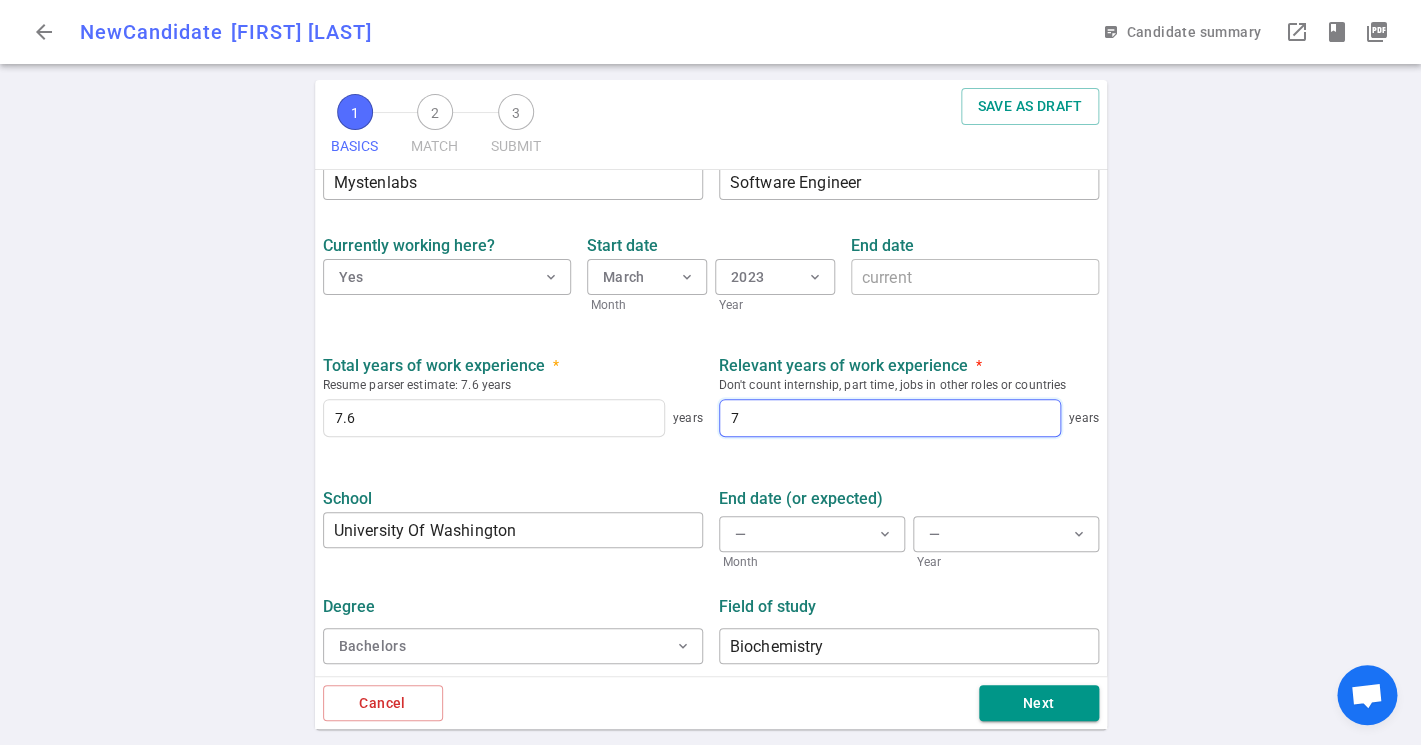 type on "7" 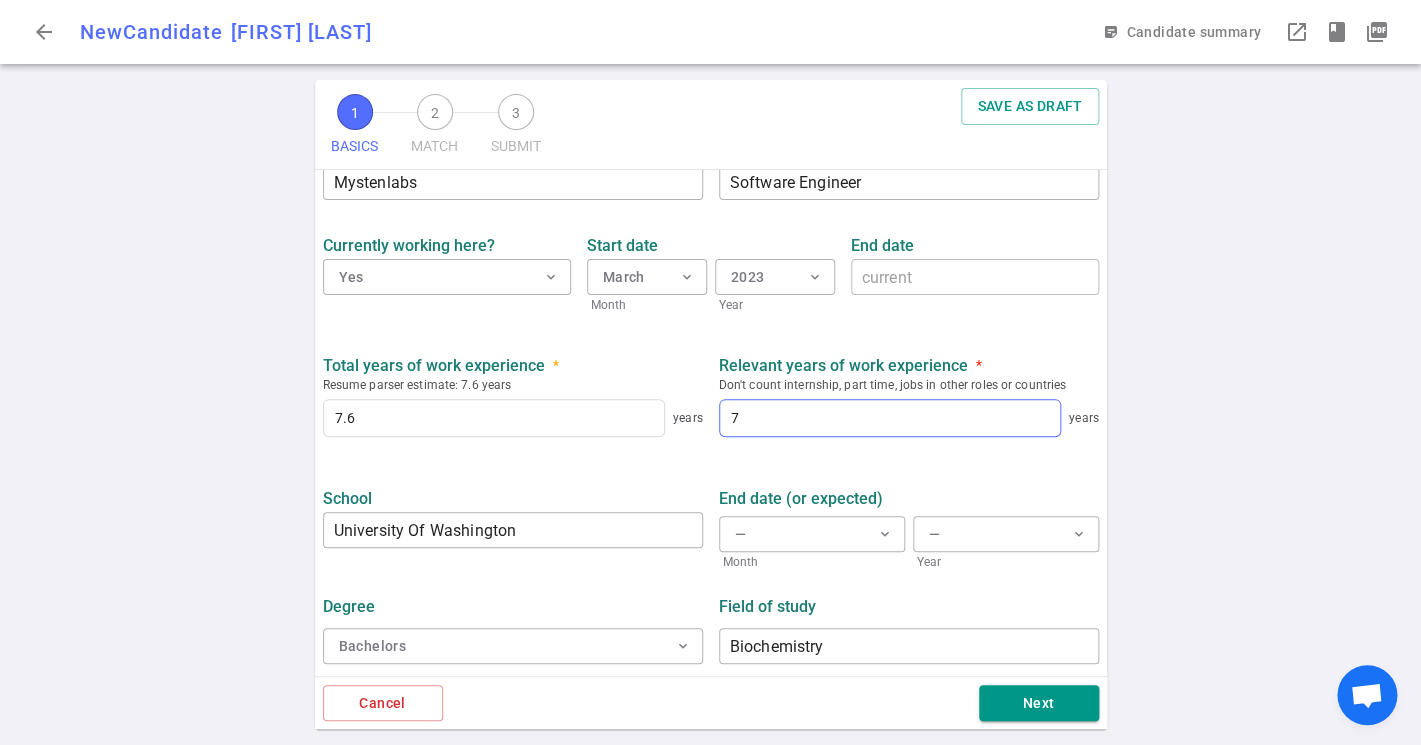 click on "1 BASICS 2 MATCH 3 SUBMIT SAVE AS DRAFT BASICS Resume, contact information, work history, education, social links We use email, phone, linkedIn, and github to check if same candidate was submitted by another recruiter for the same employer Resume  * Drag Resume to Upload (PDF, Word, Text) Choose file file_download close __20250808_125238.pdf First name  * Phong ​ Last name  * Lam ​ Preferred name   ​ Underrepresented Group help_outline Optional and voluntary   Can select multiple options Email  * phongtlam@gmail.com ​ Phone  * +1 425-985-6020 ​ LinkedIn  * launch https://linkedin.com/in/phongtlam ​ GitHub launch https://github.com/Phongtlam ​ Stack Overflow ​ Additional links help_outline medium.com/@phongtlam x ​ Most recent company Mystenlabs ​ Most recent job title Software Engineer x ​ Currently working here? Yes expand_more Start date March expand_more Month 2023 expand_more Year End date current x ​ Total years of work experience * Resume parser estimate: 7.6 years 7.6 years" at bounding box center (710, 412) 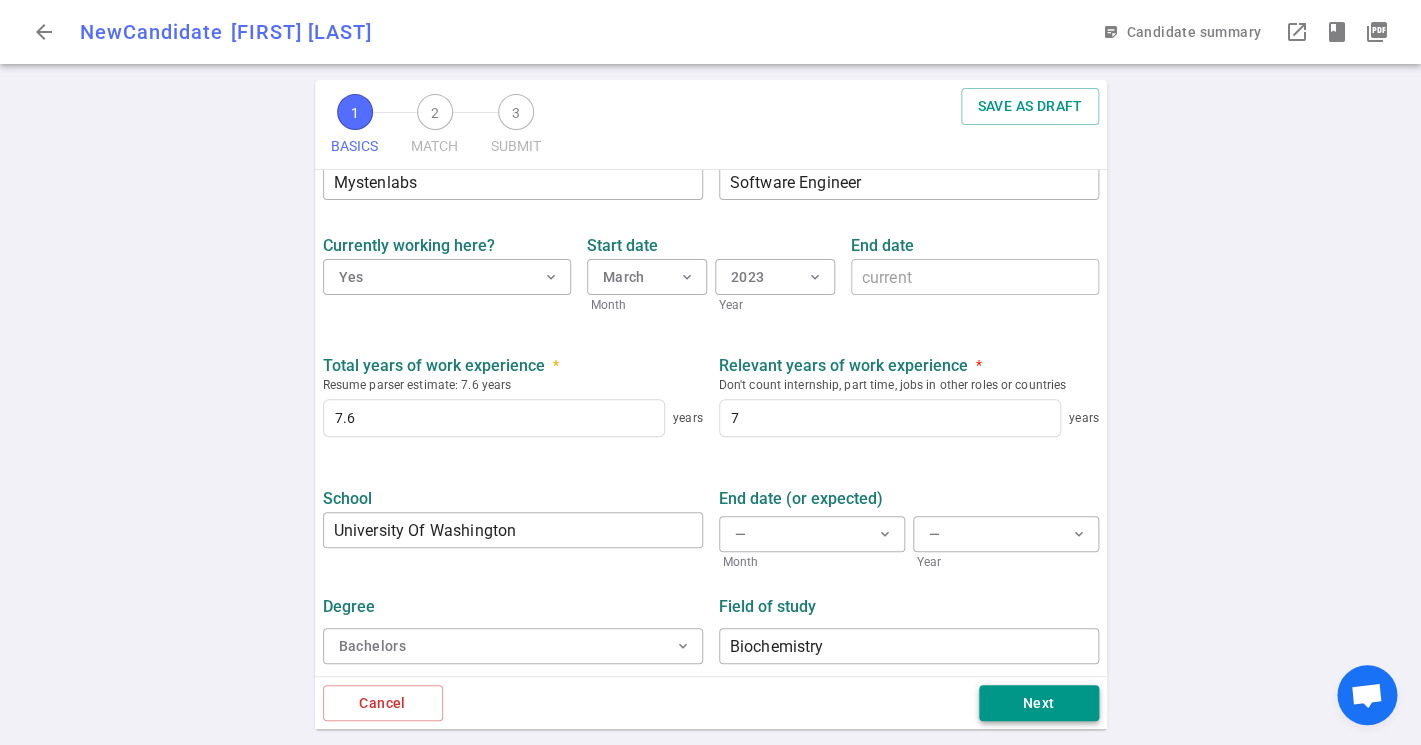 click on "Next" at bounding box center (1039, 703) 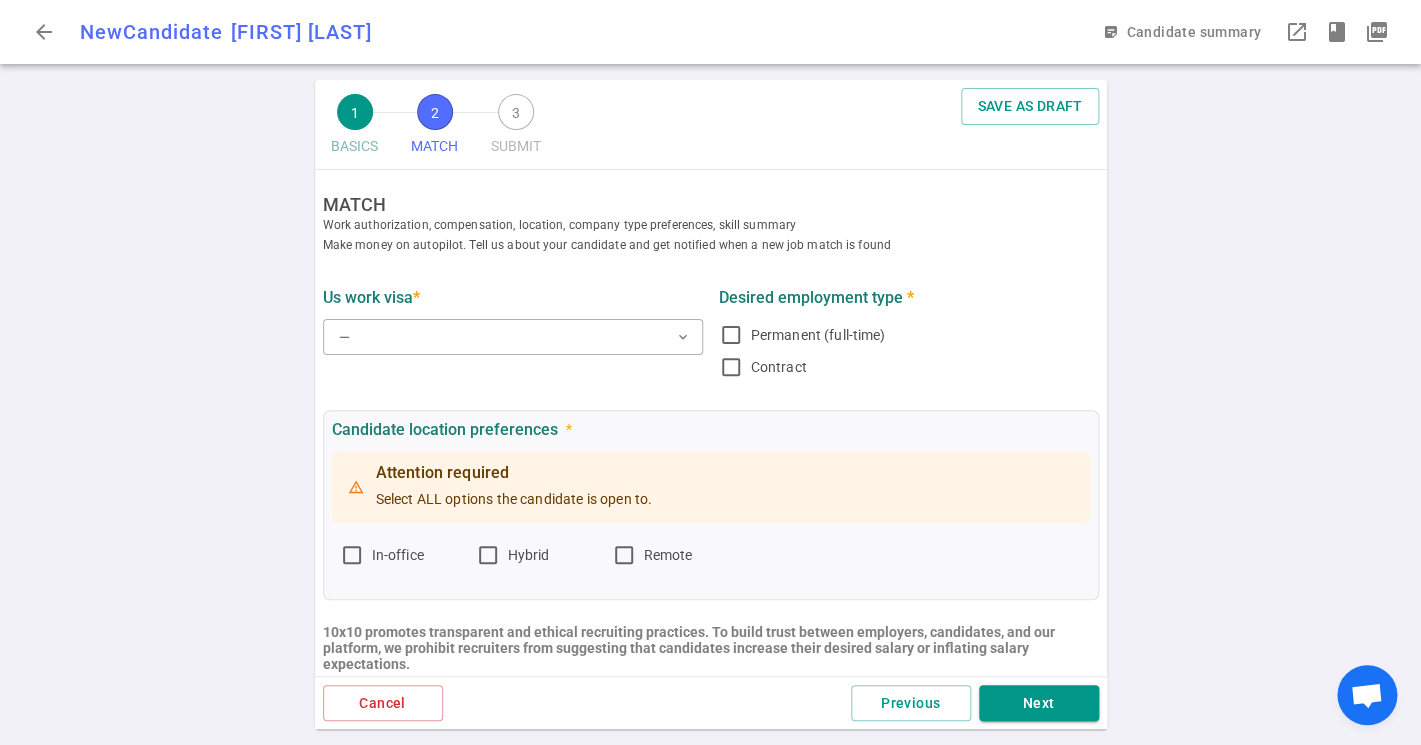 scroll, scrollTop: 0, scrollLeft: 0, axis: both 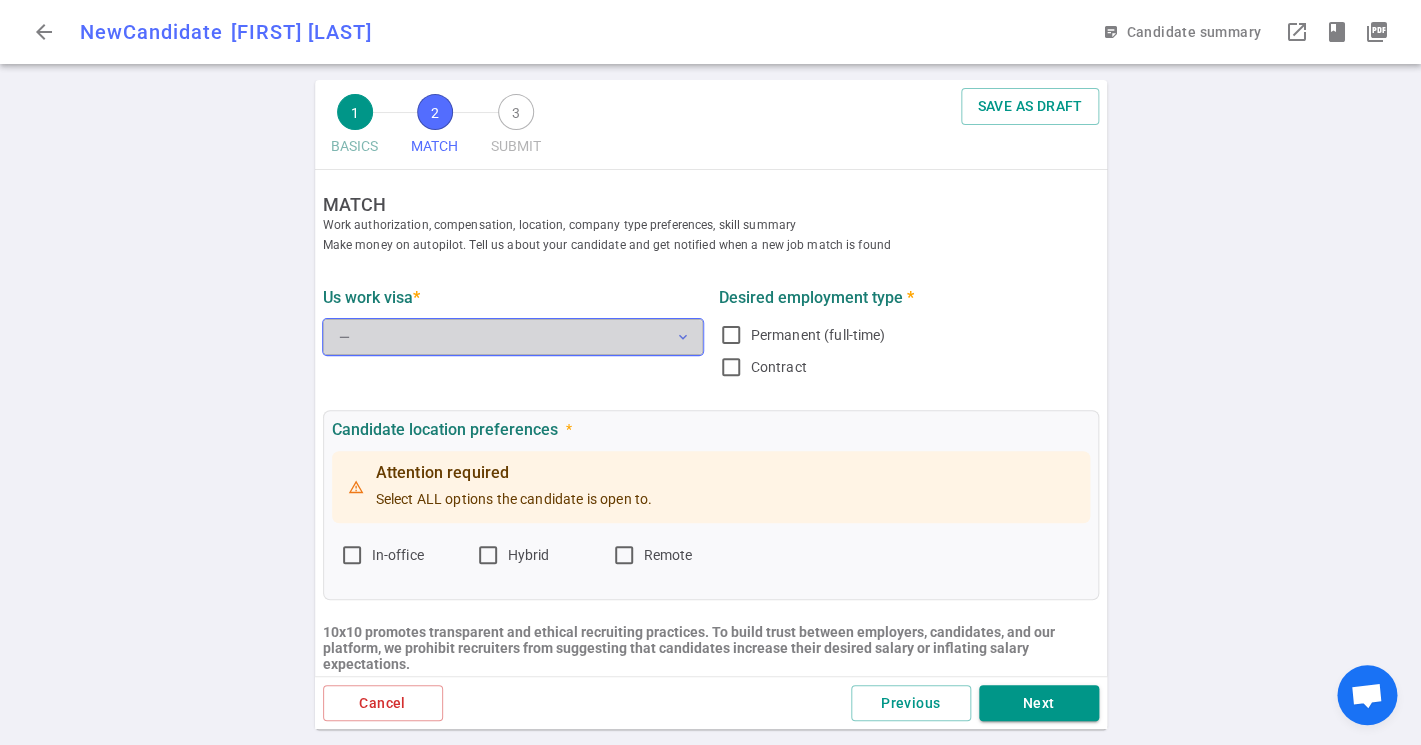 click on "— expand_more" at bounding box center (513, 337) 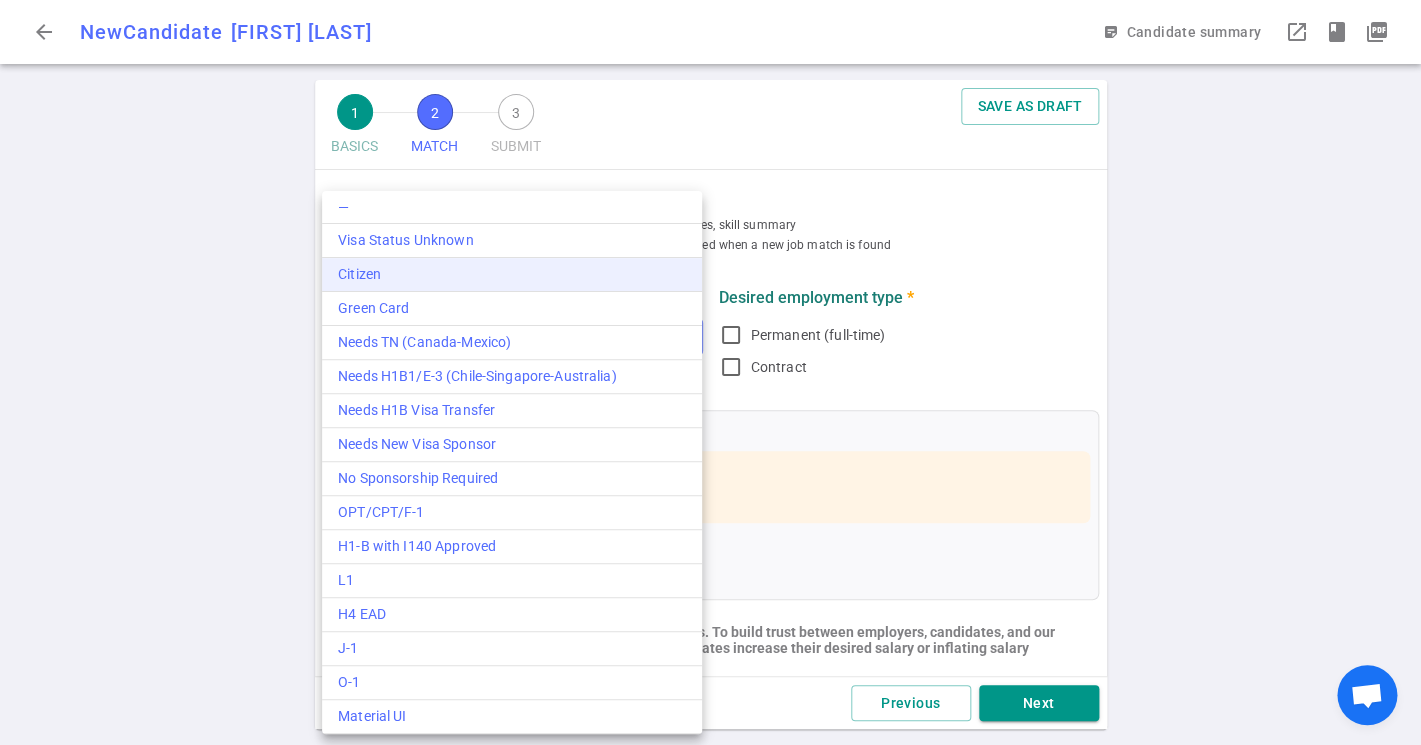 click on "Citizen" at bounding box center (512, 274) 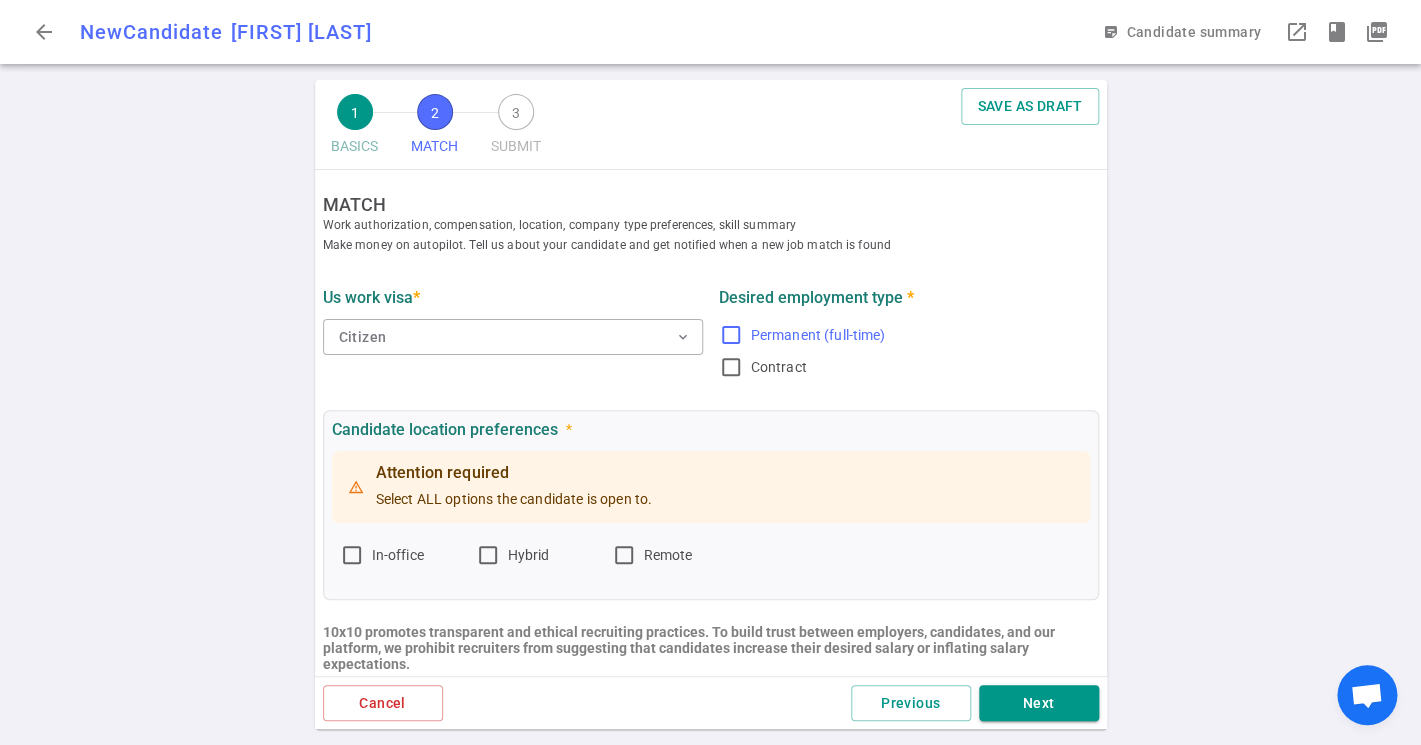 click on "Permanent (full-time)" at bounding box center (731, 335) 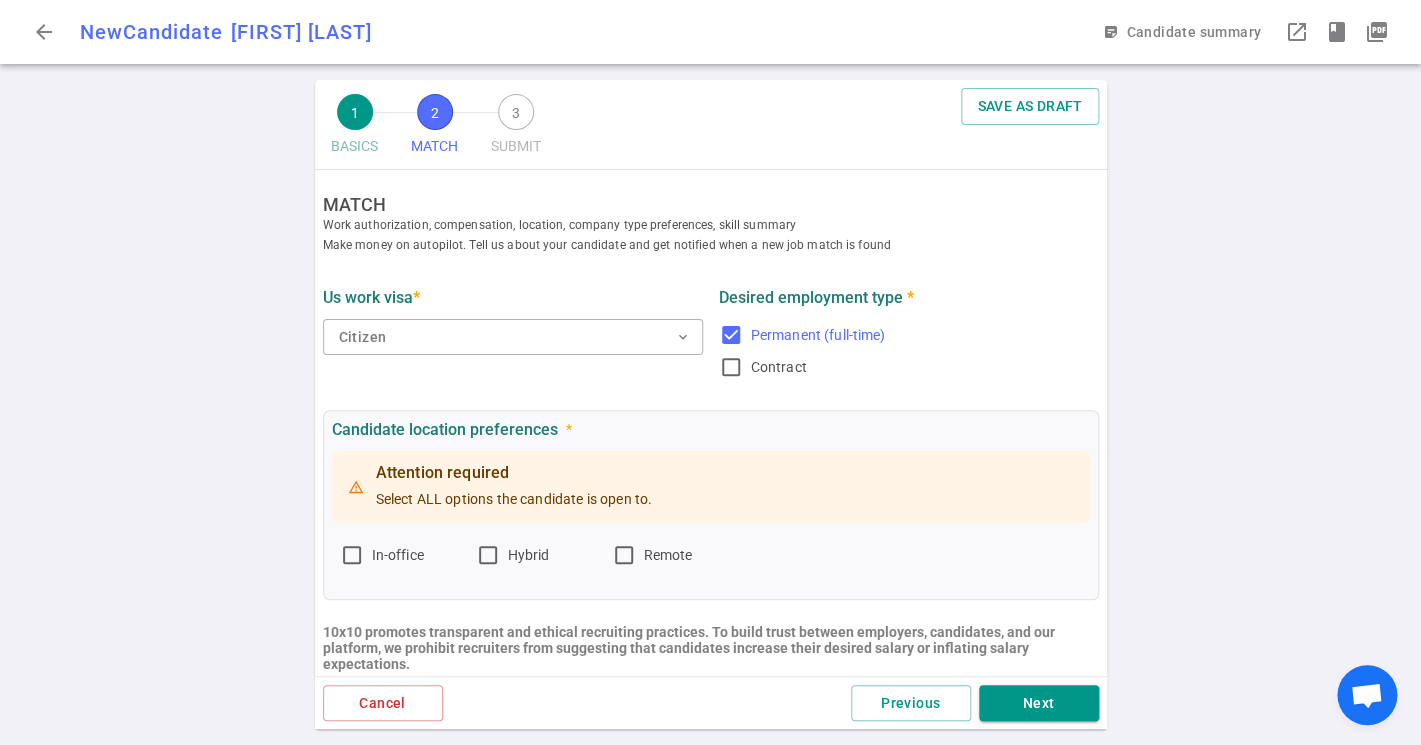 scroll, scrollTop: 123, scrollLeft: 0, axis: vertical 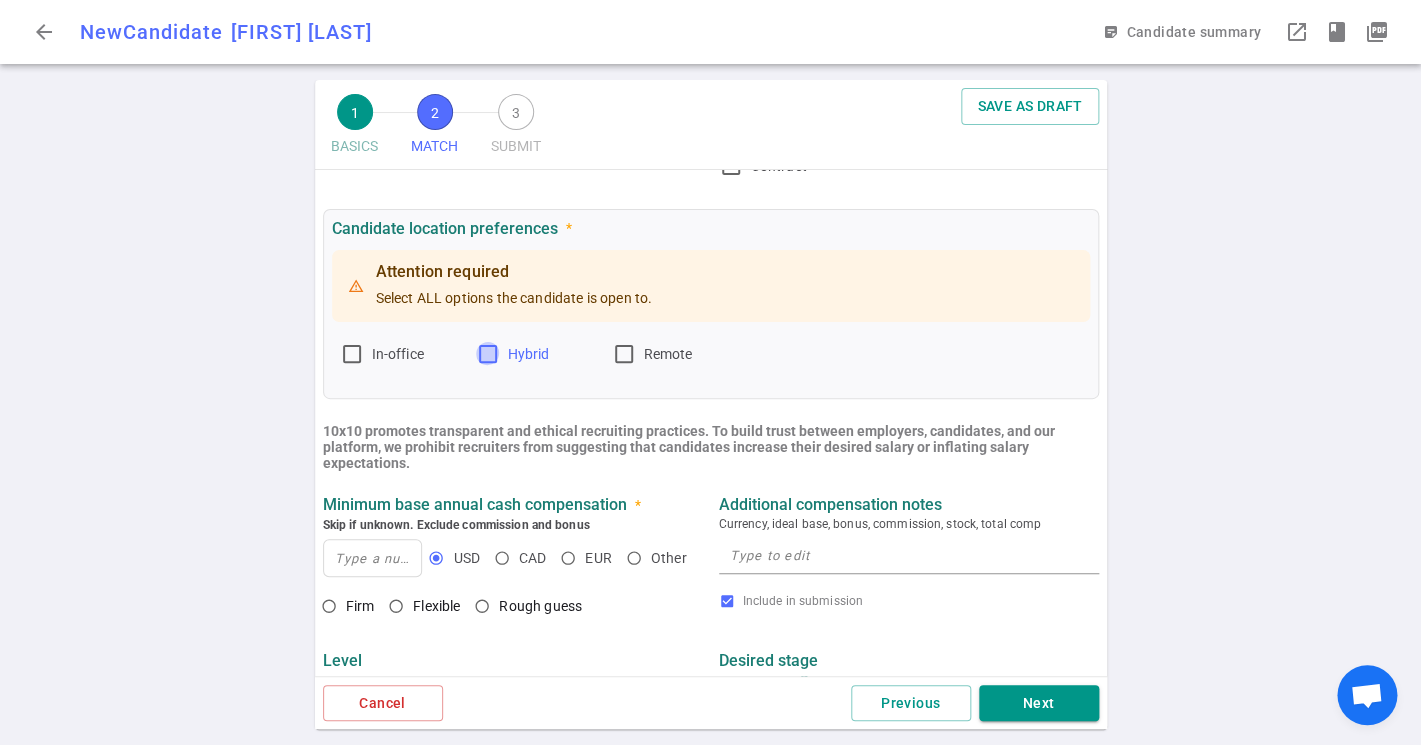 click on "Hybrid" at bounding box center [488, 354] 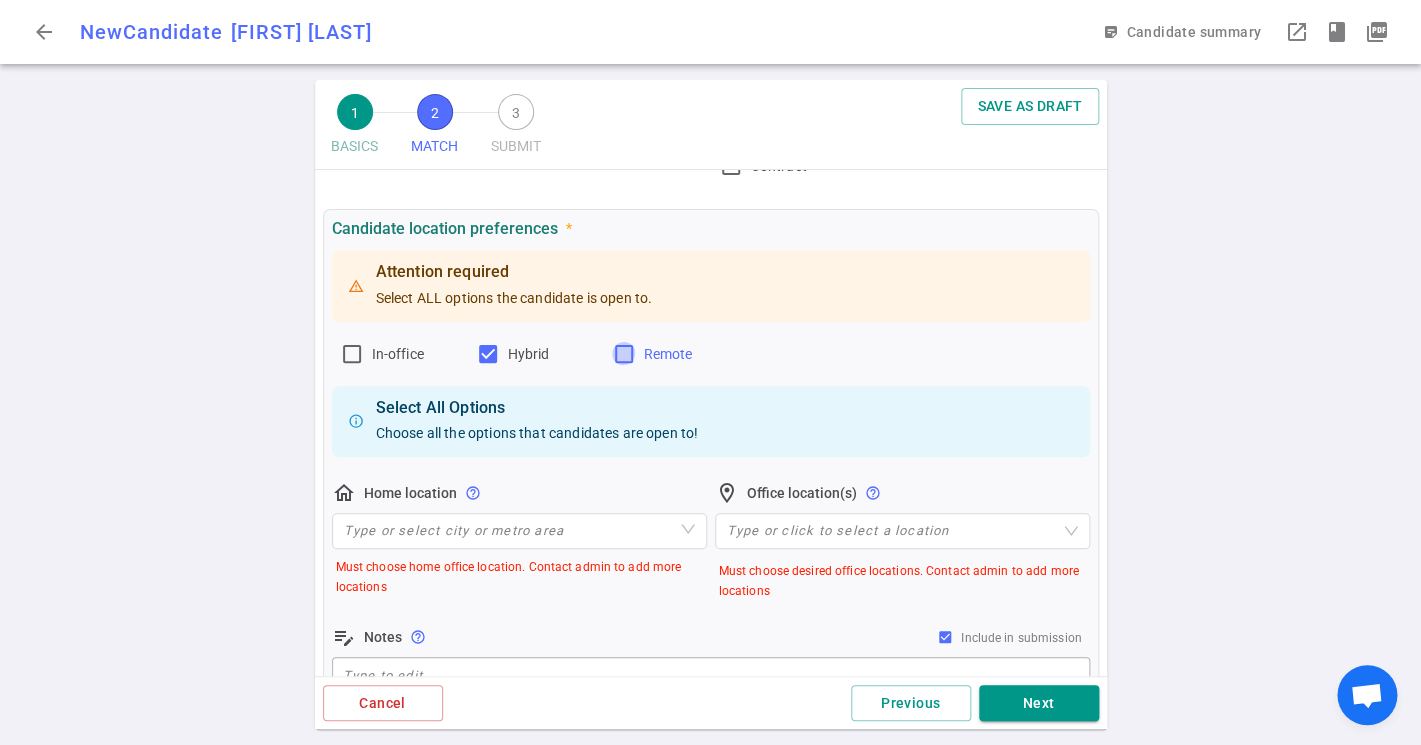 click on "Remote" at bounding box center (624, 354) 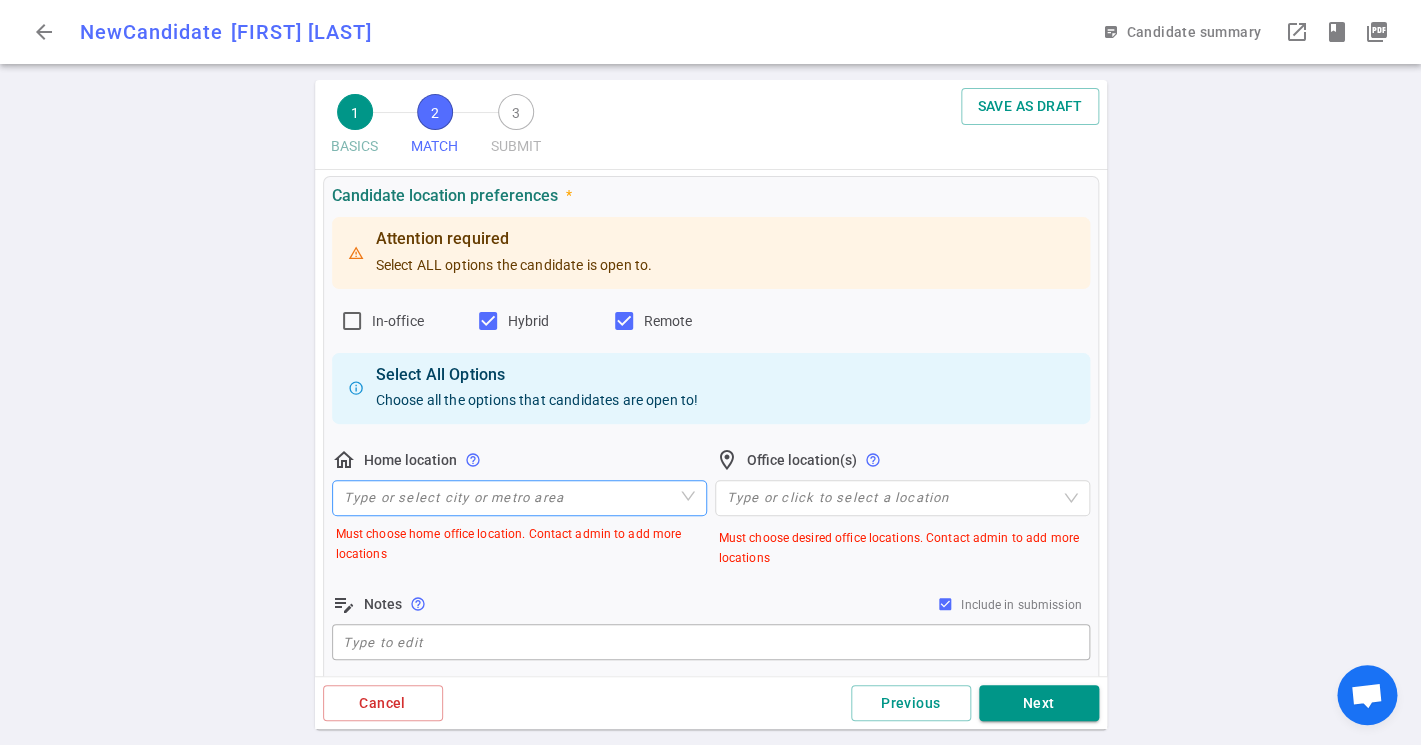 scroll, scrollTop: 240, scrollLeft: 0, axis: vertical 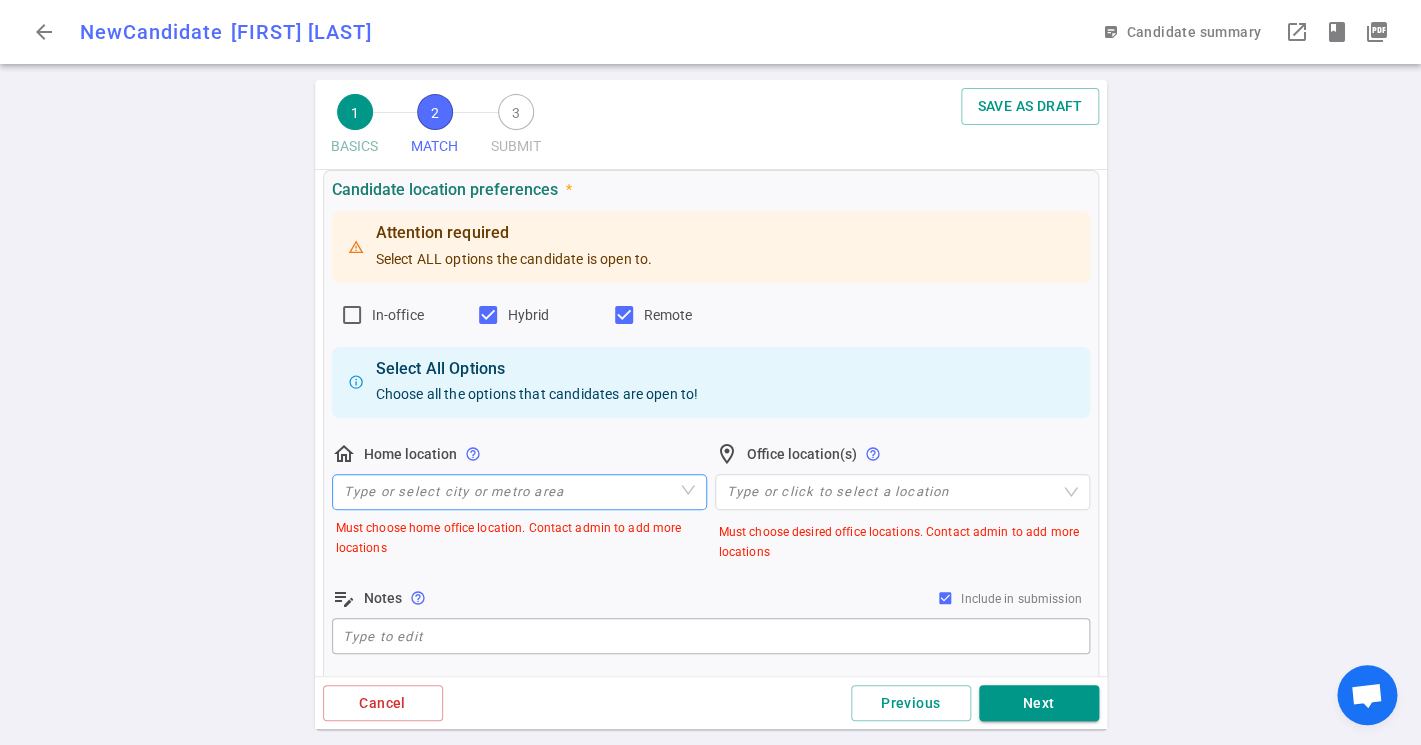 click on "Must choose home office location. Contact admin to add more locations" at bounding box center (523, 538) 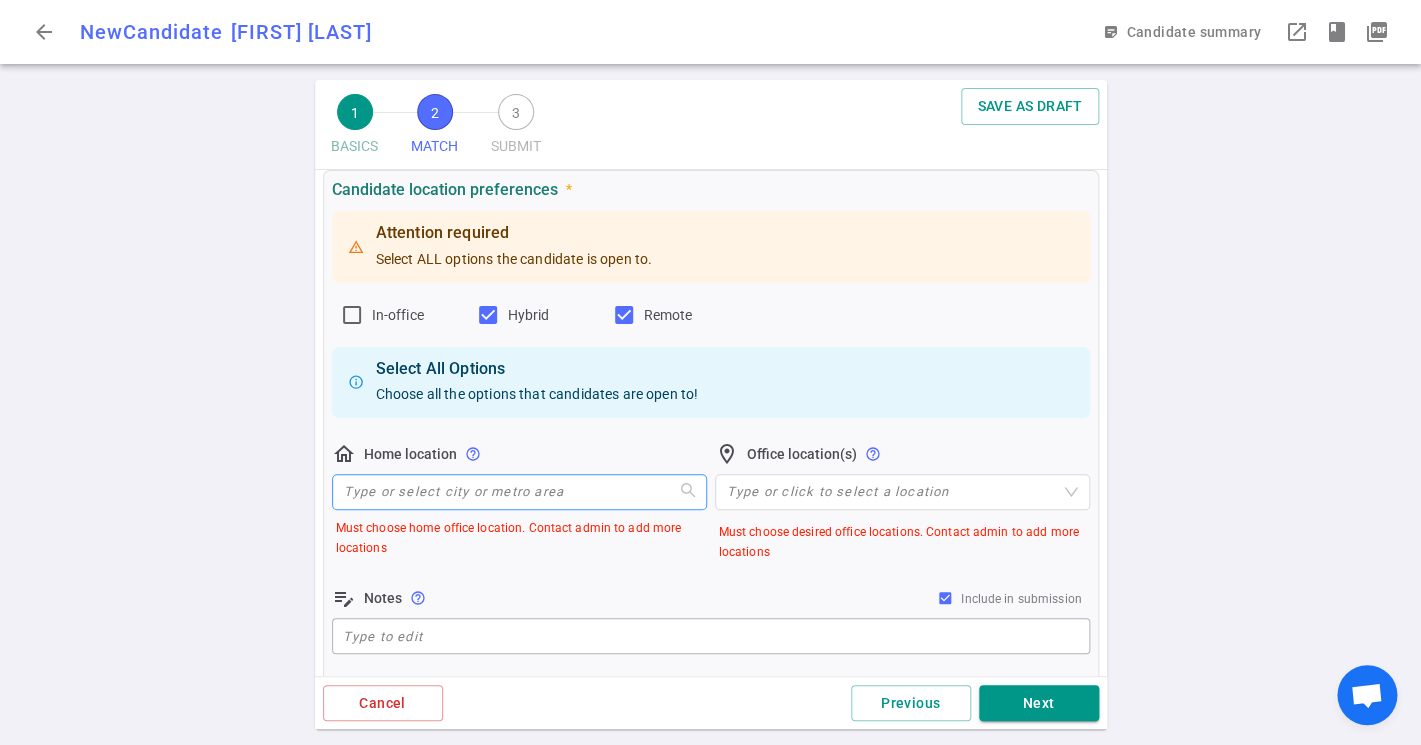 click at bounding box center [519, 492] 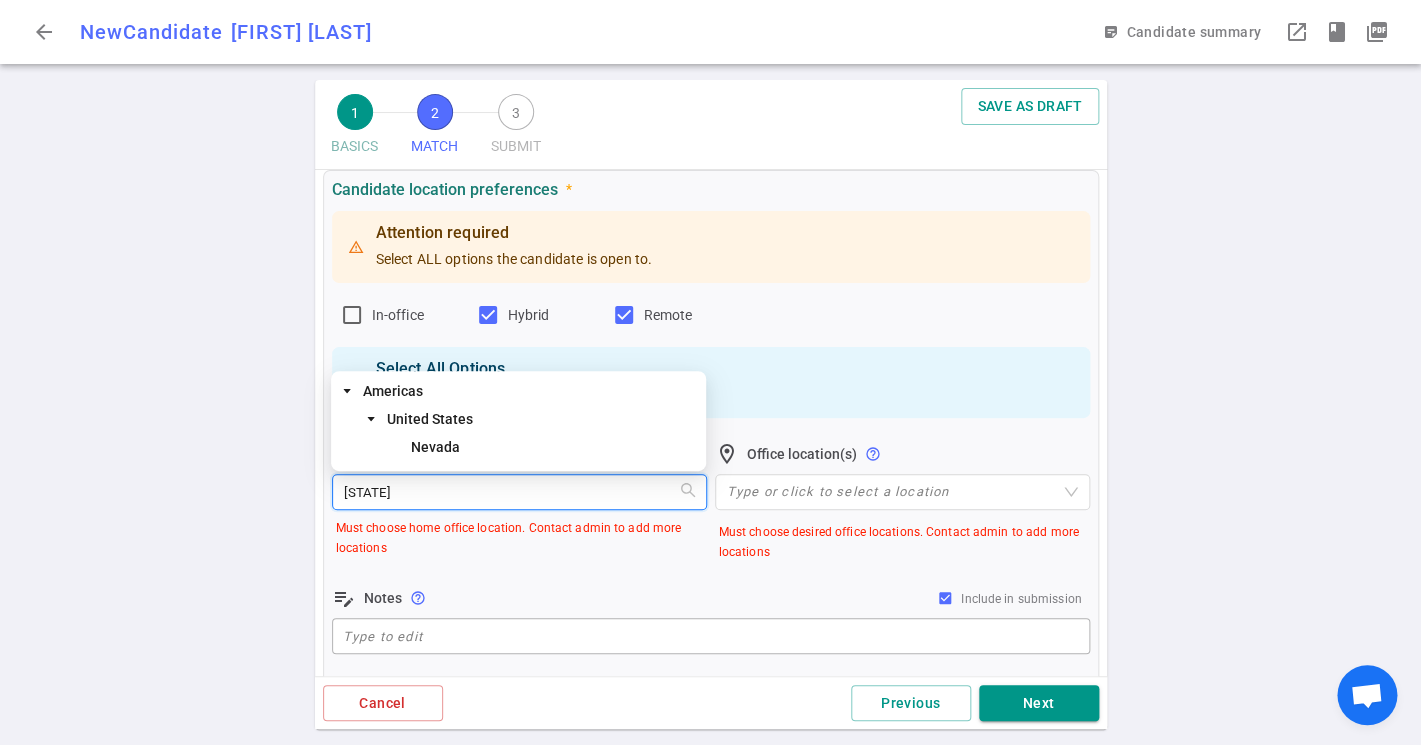 type on "nevad" 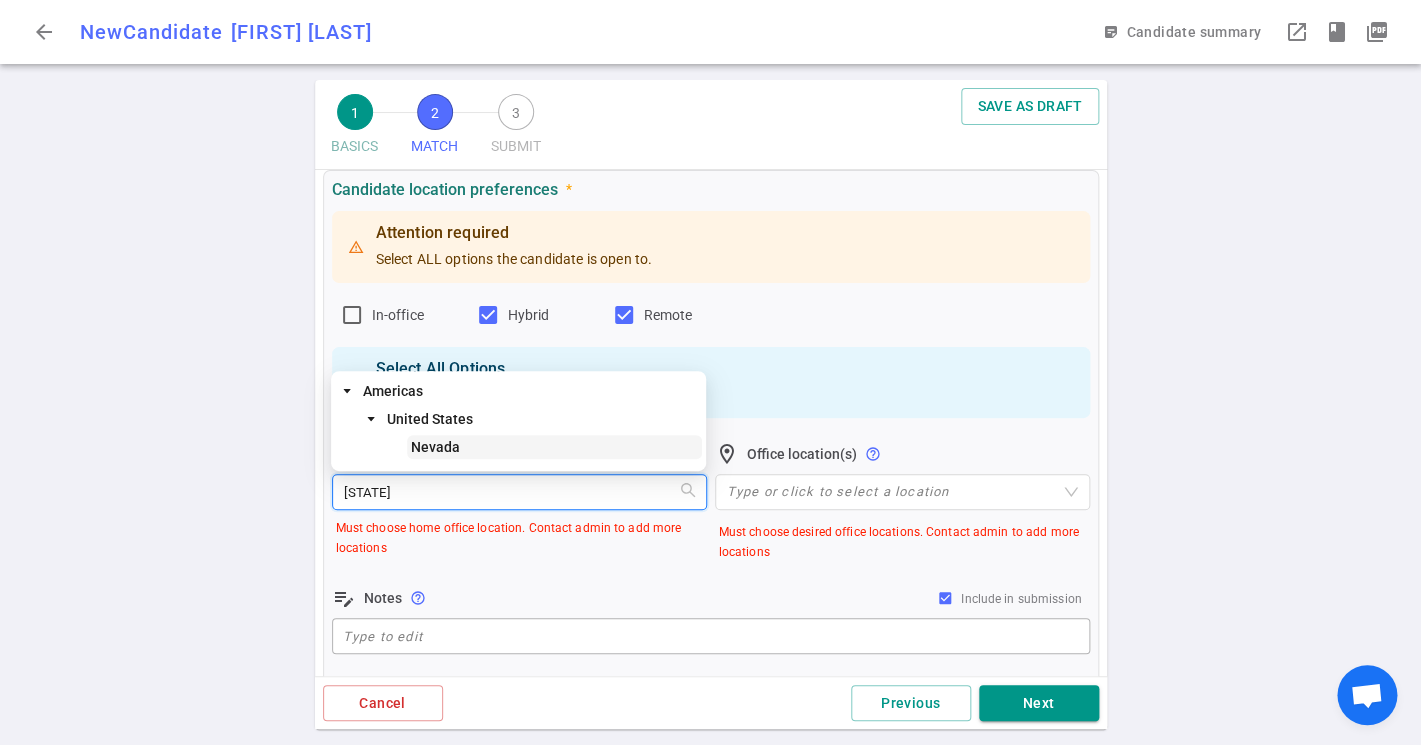 click on "Nevada" at bounding box center [435, 447] 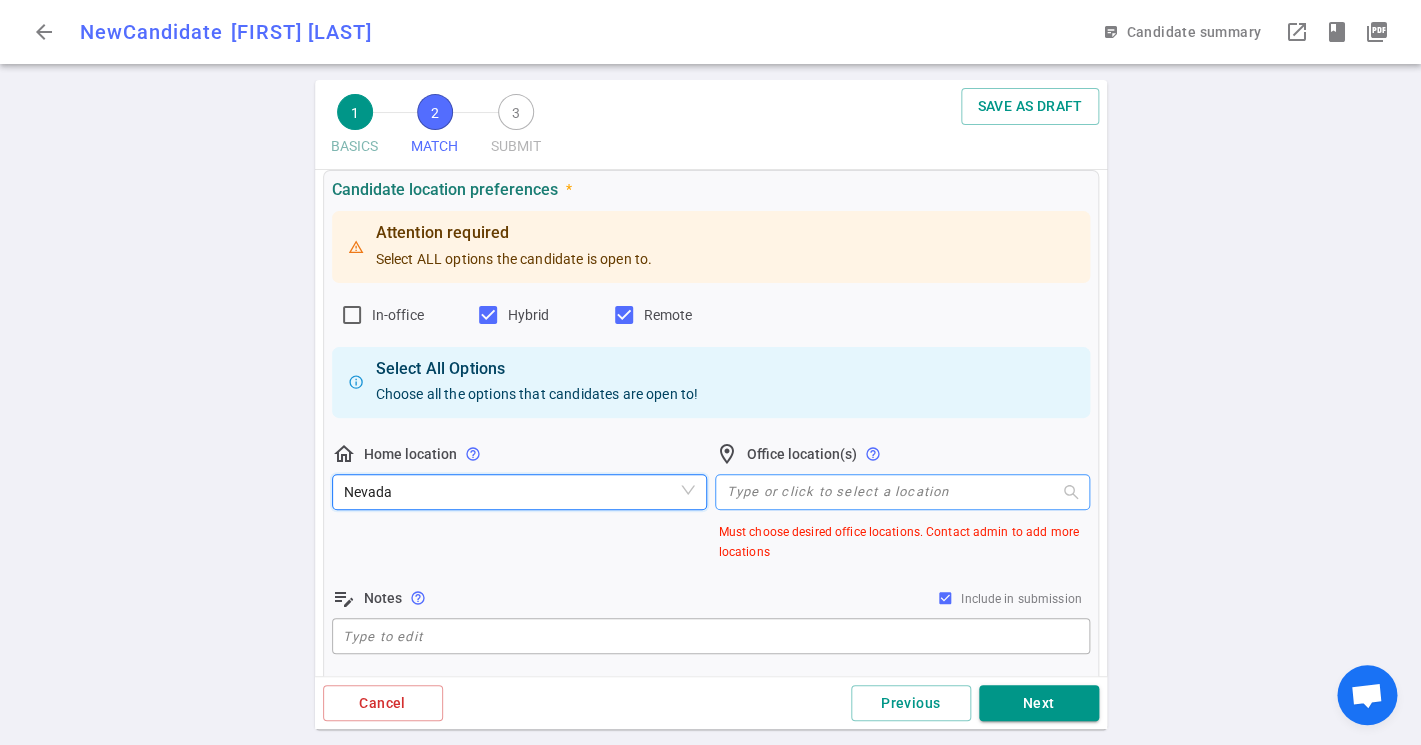 click on "Type or click to select a location" at bounding box center [902, 492] 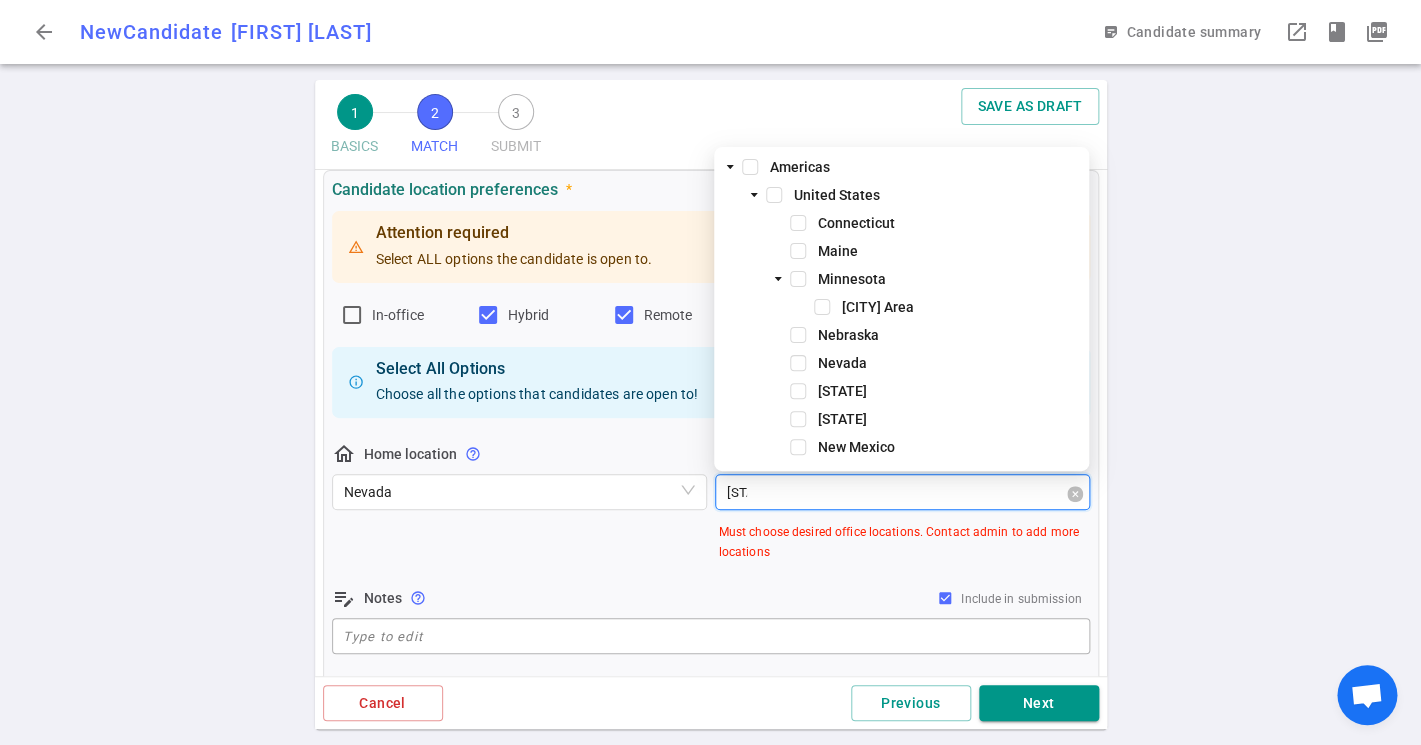 type on "neva" 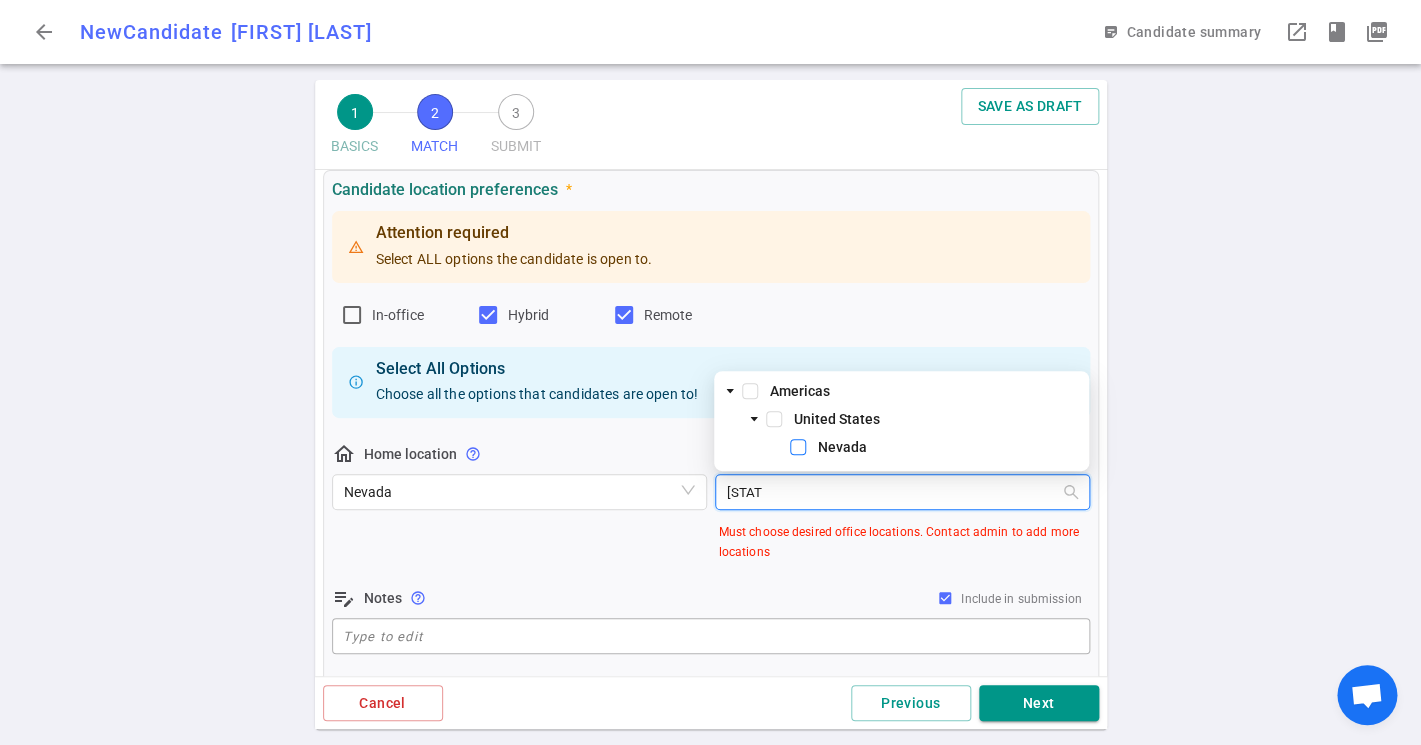 click at bounding box center [798, 447] 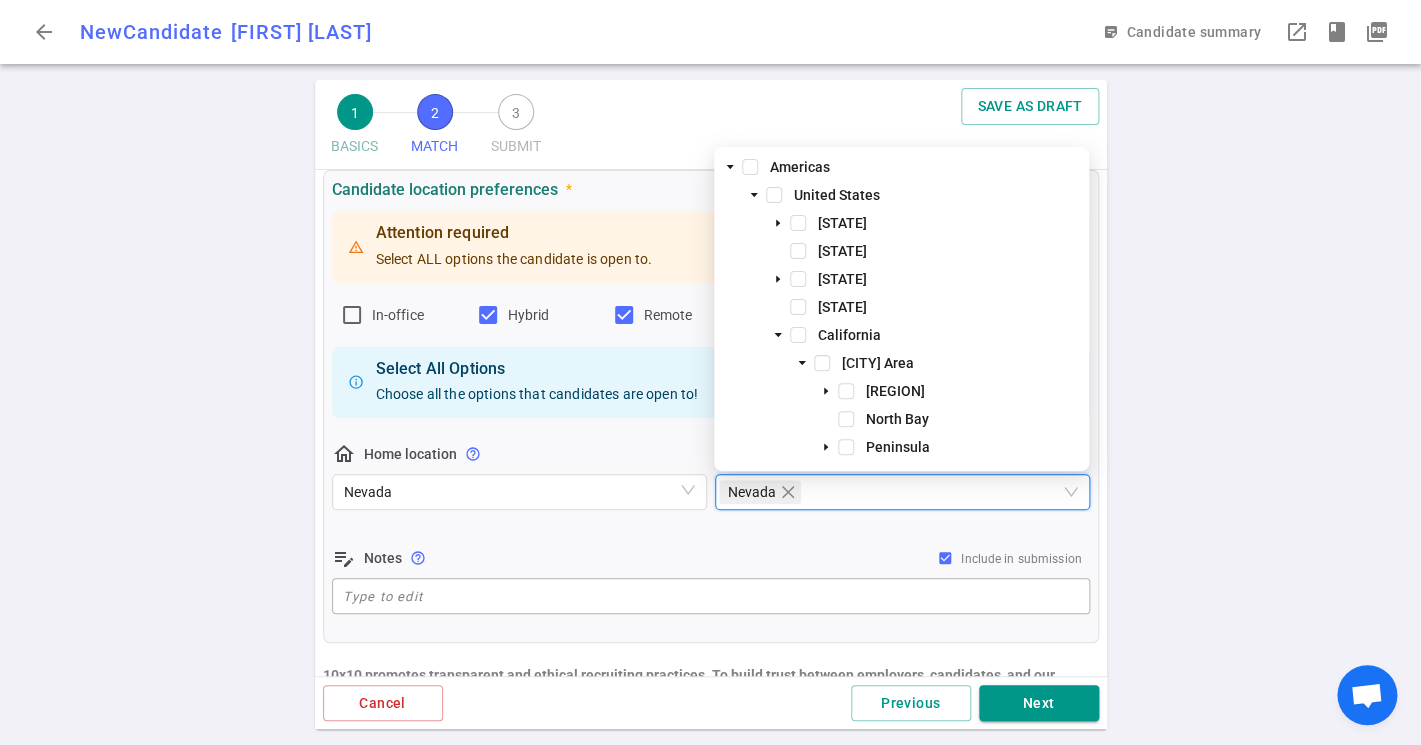click on "edit_note Notes help_outline Include in submission" at bounding box center [711, 558] 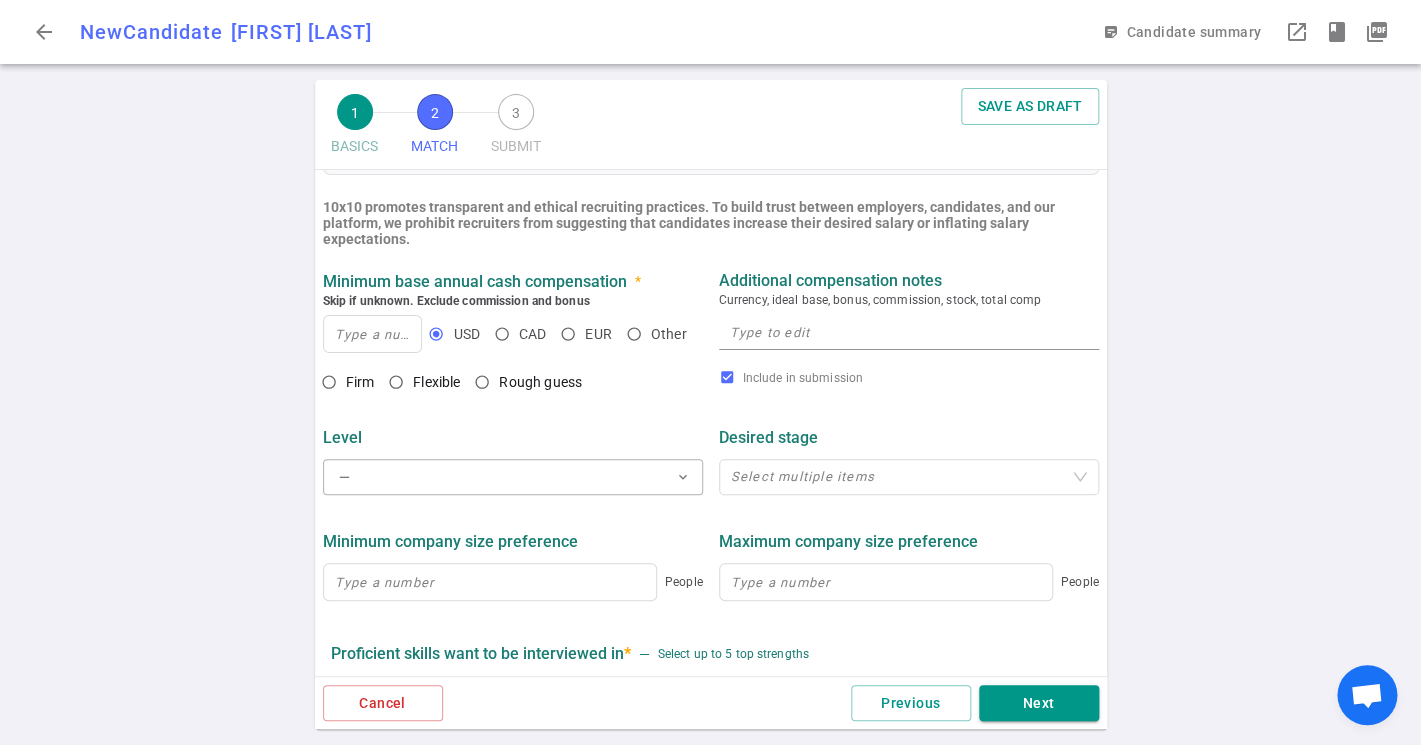scroll, scrollTop: 712, scrollLeft: 0, axis: vertical 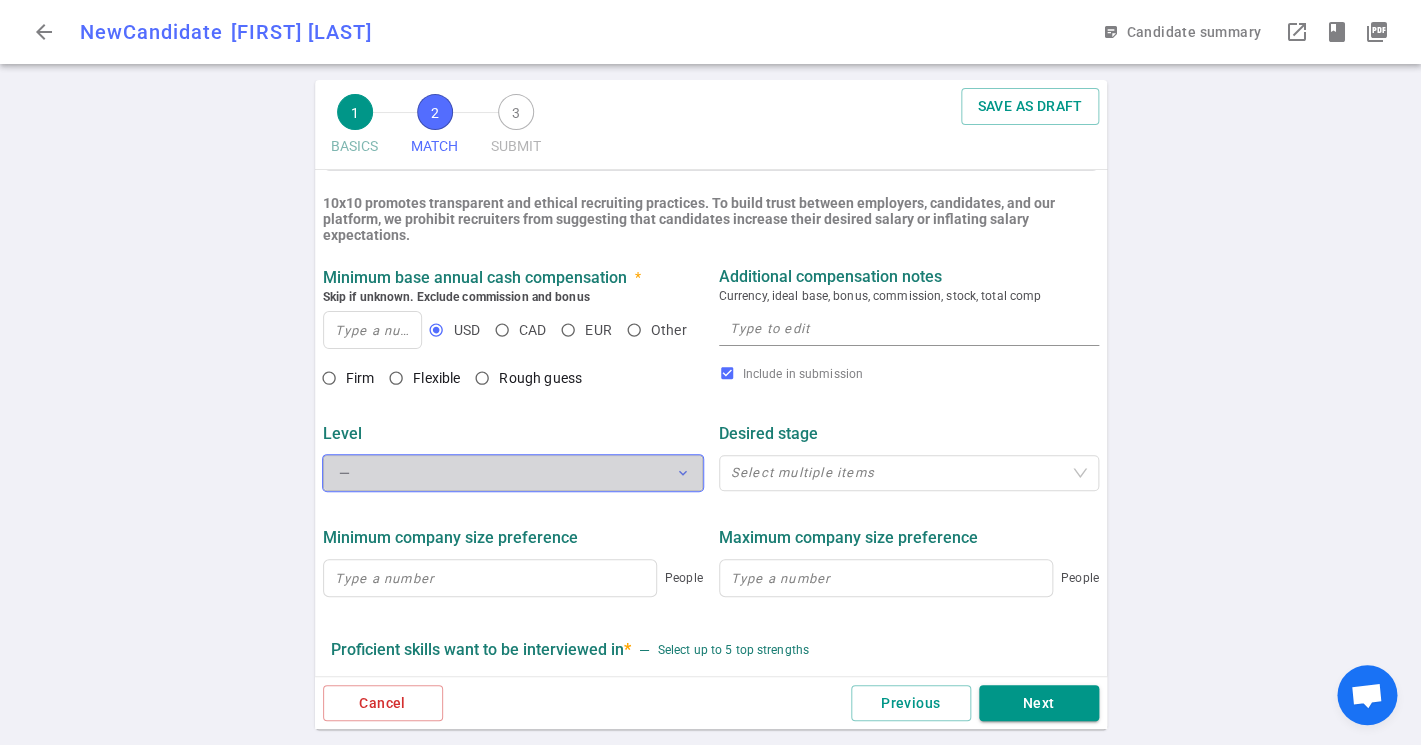 click on "— expand_more" at bounding box center (513, 473) 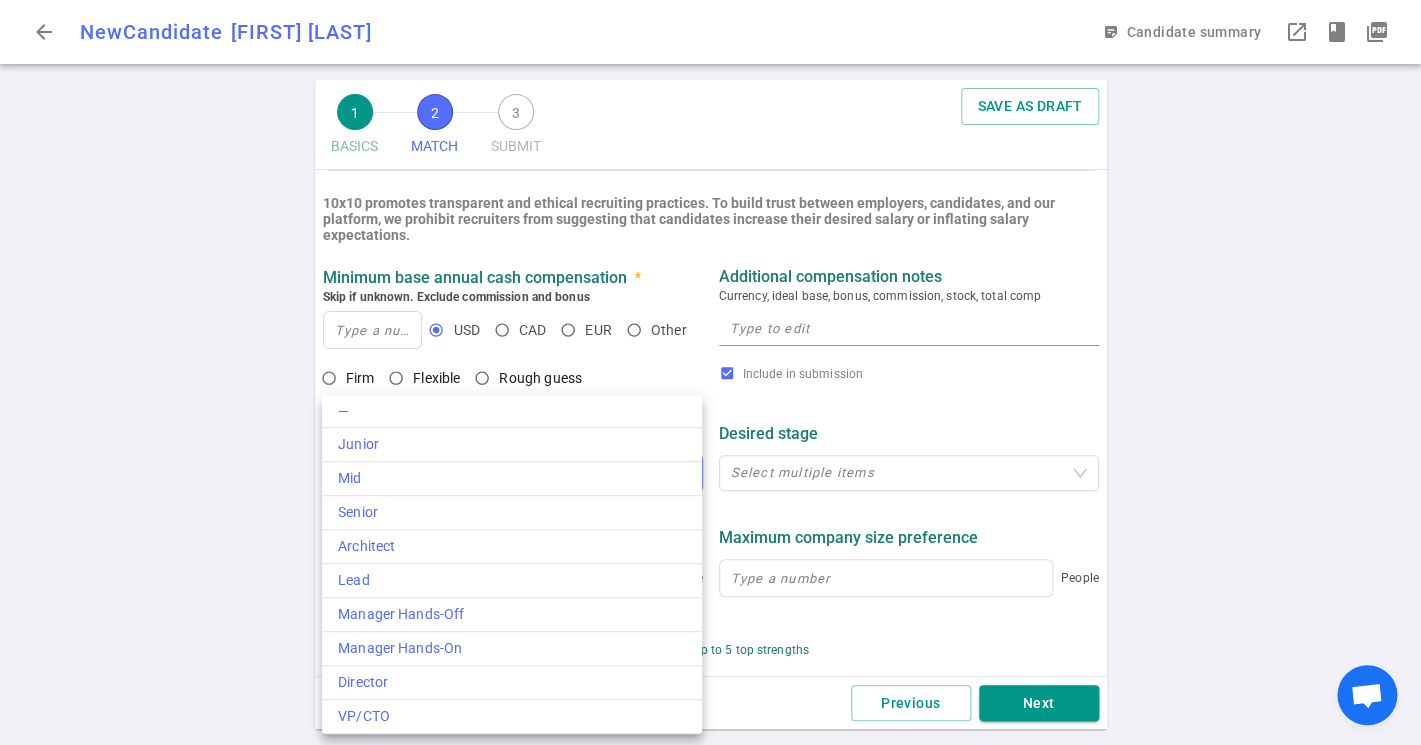 click at bounding box center [710, 372] 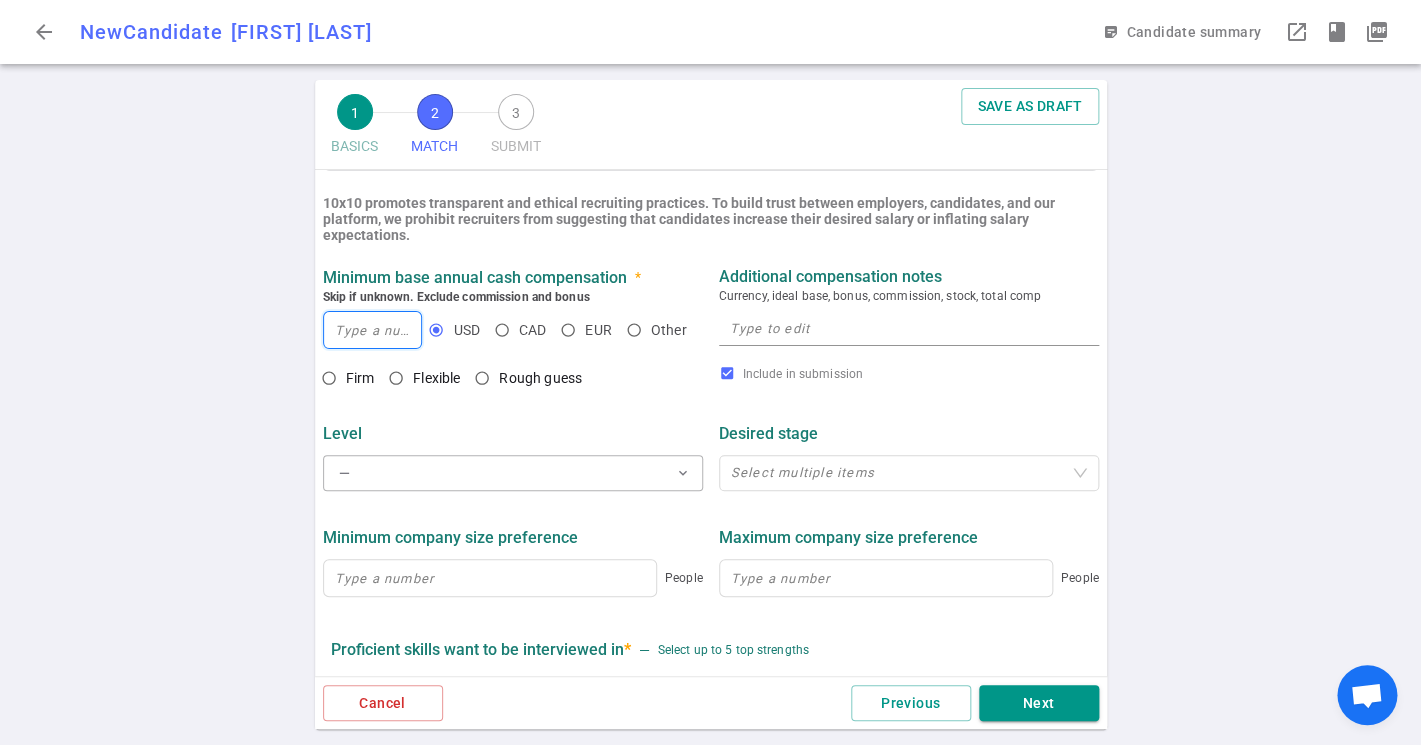 click at bounding box center (373, 330) 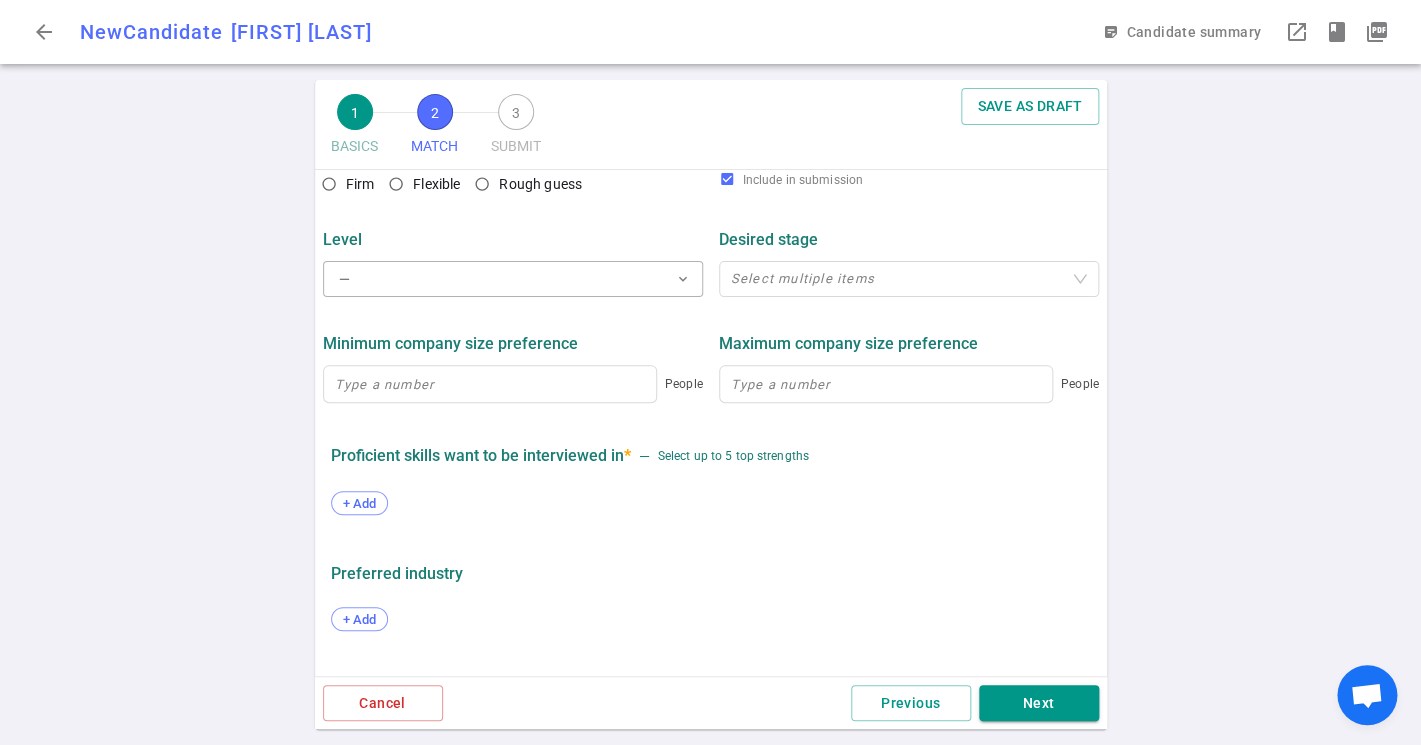 scroll, scrollTop: 948, scrollLeft: 0, axis: vertical 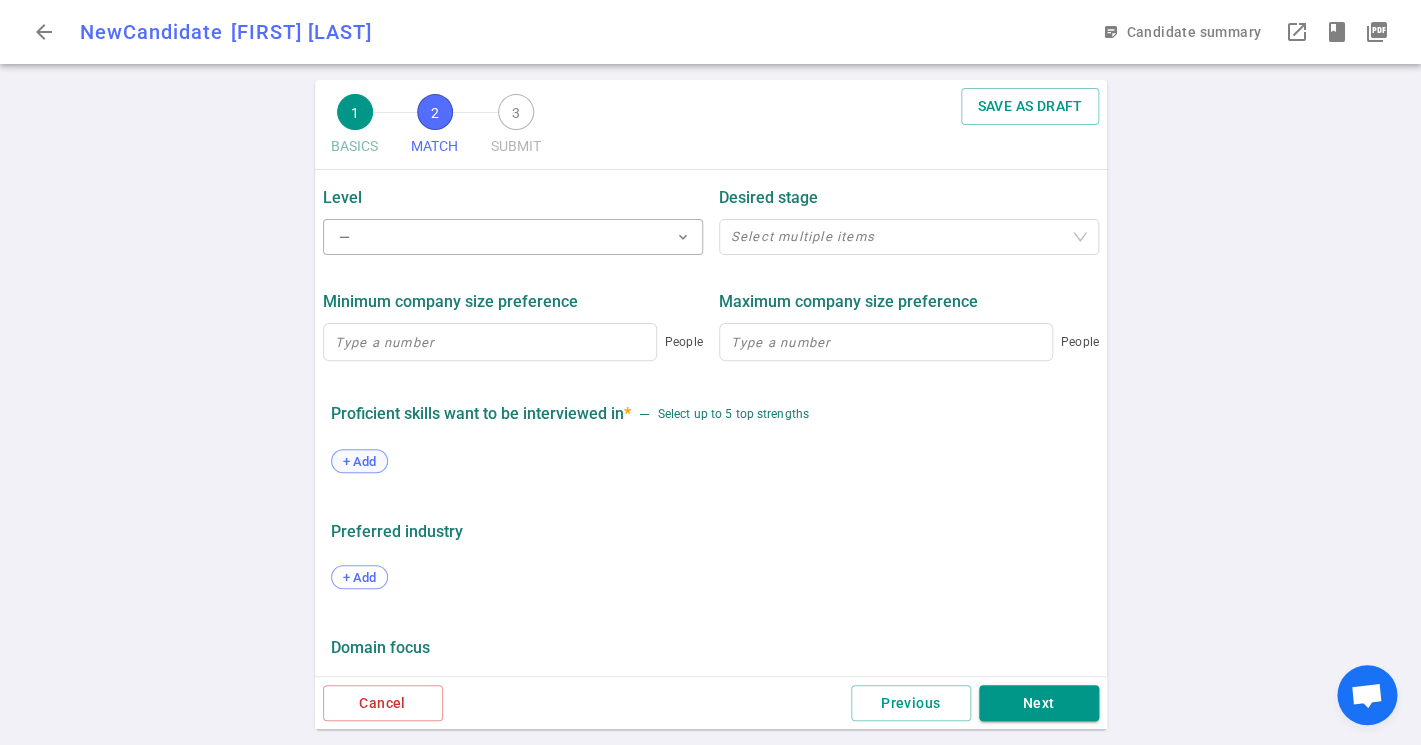 type on "200,000" 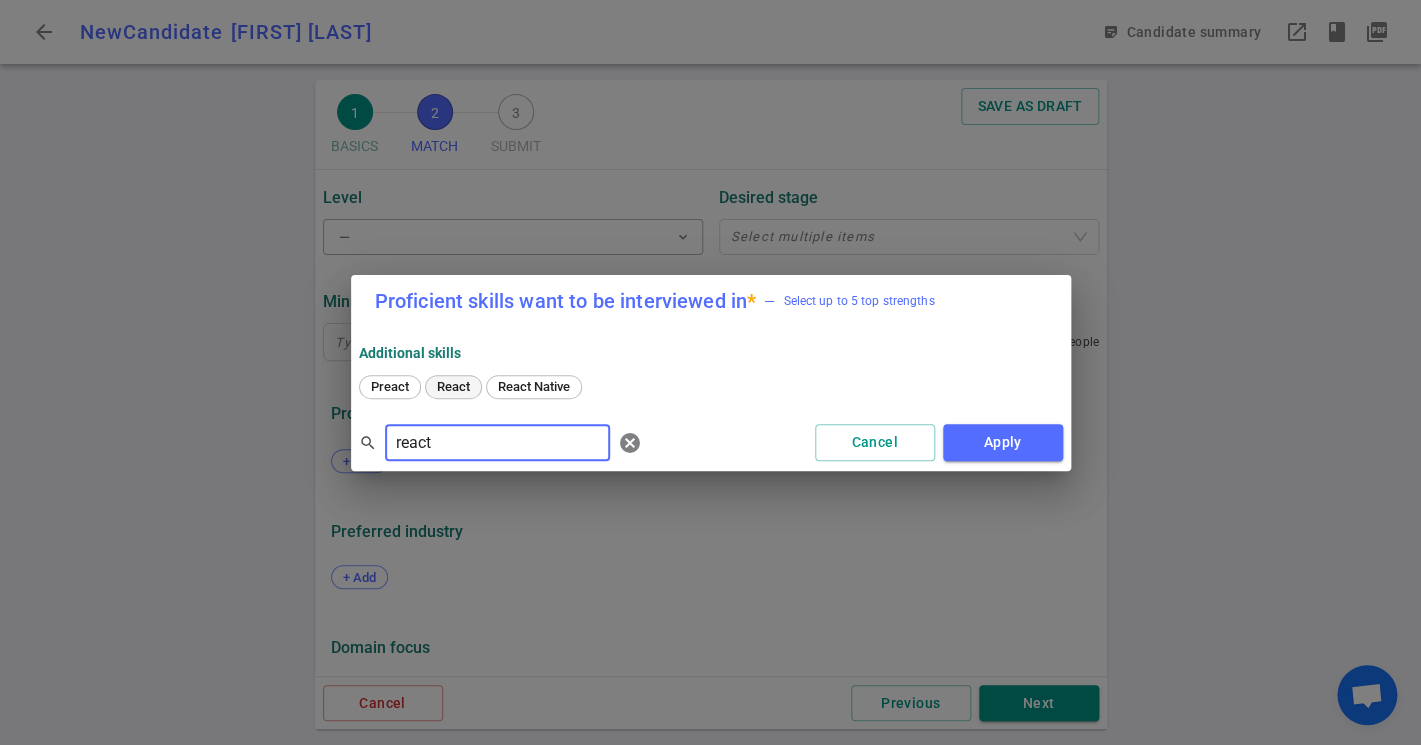 click on "React" at bounding box center [453, 386] 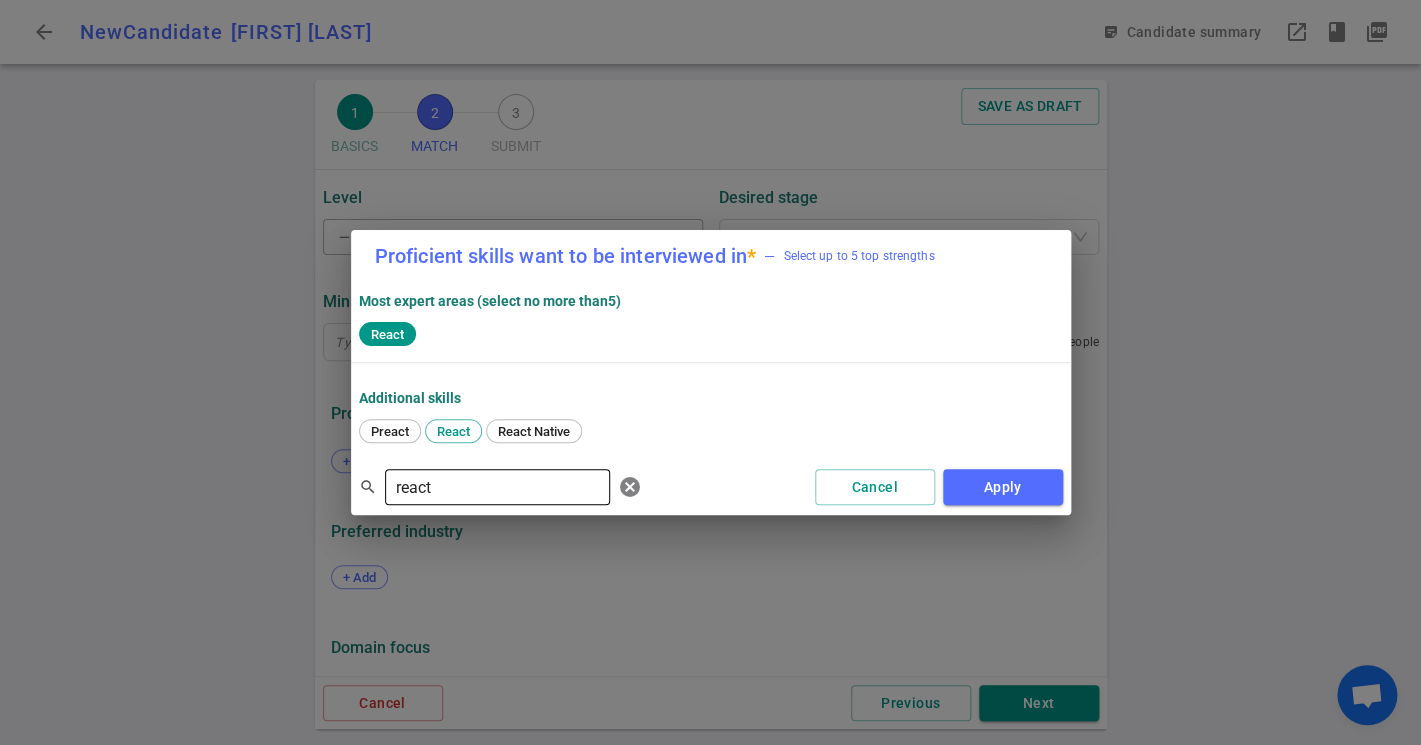 drag, startPoint x: 398, startPoint y: 469, endPoint x: 308, endPoint y: 446, distance: 92.89241 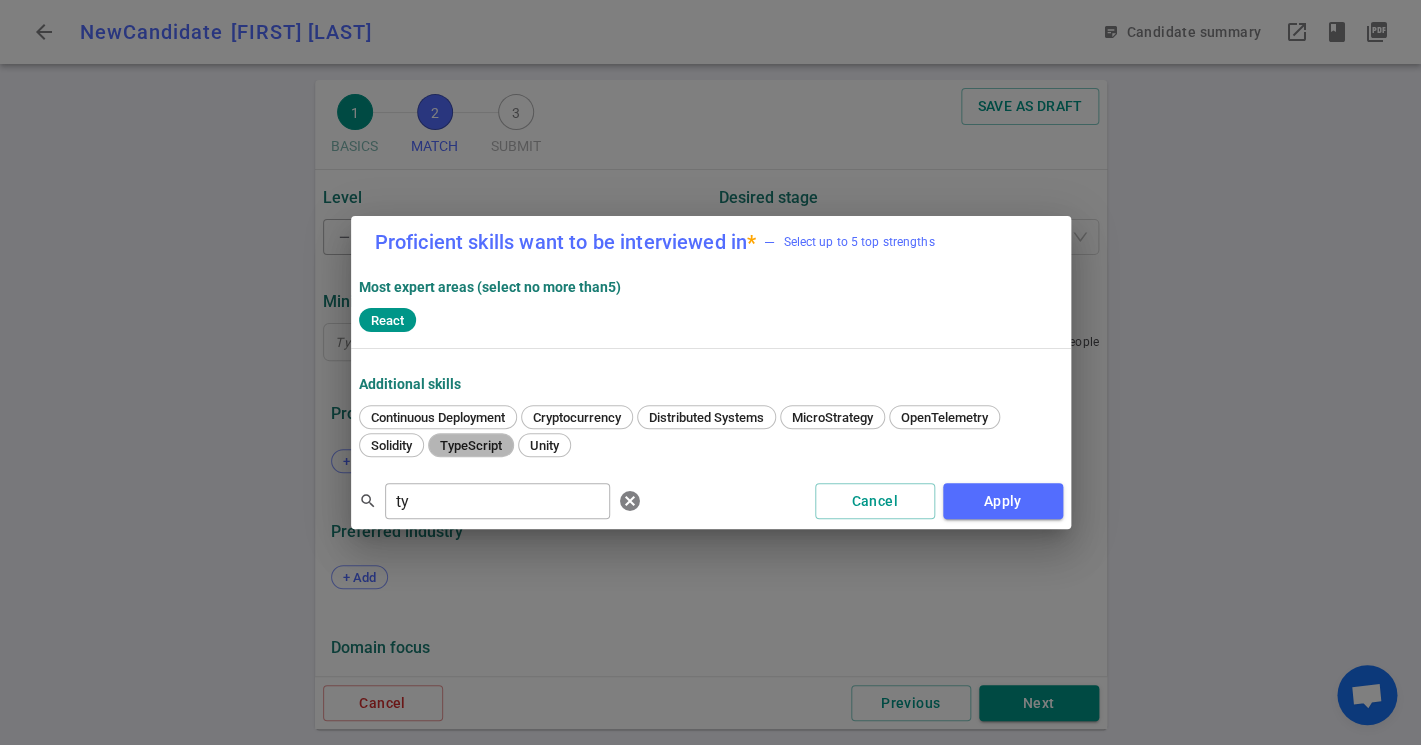 click on "TypeScript" at bounding box center (471, 445) 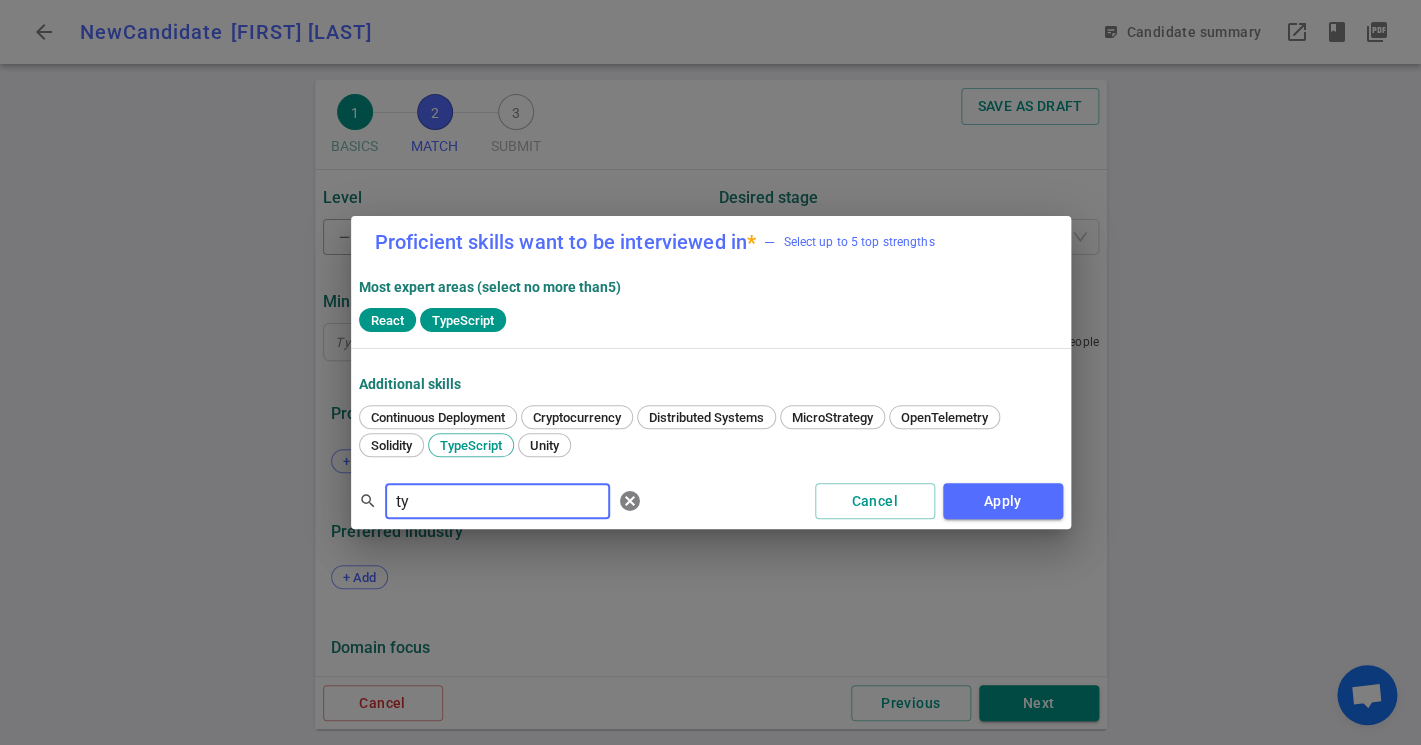 drag, startPoint x: 456, startPoint y: 500, endPoint x: 166, endPoint y: 472, distance: 291.3486 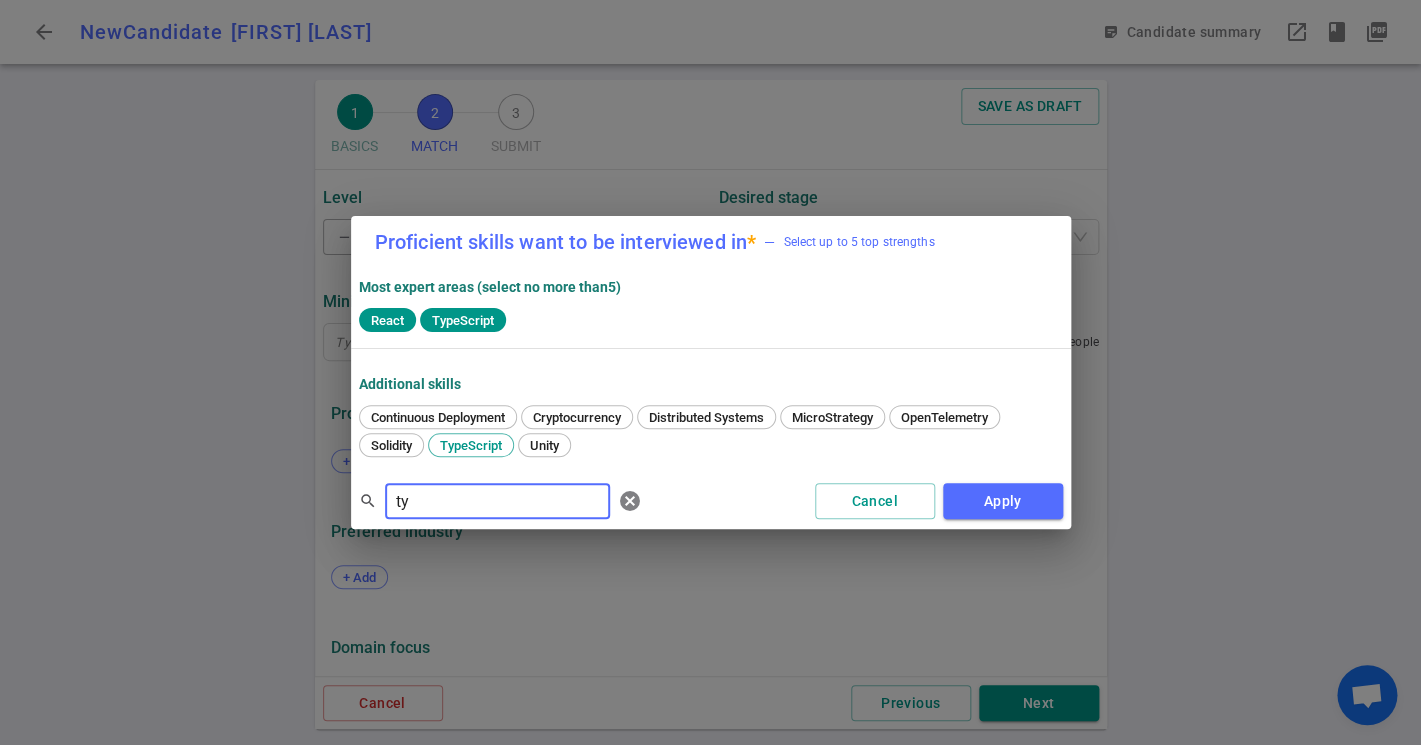 click on "ty" at bounding box center (497, 501) 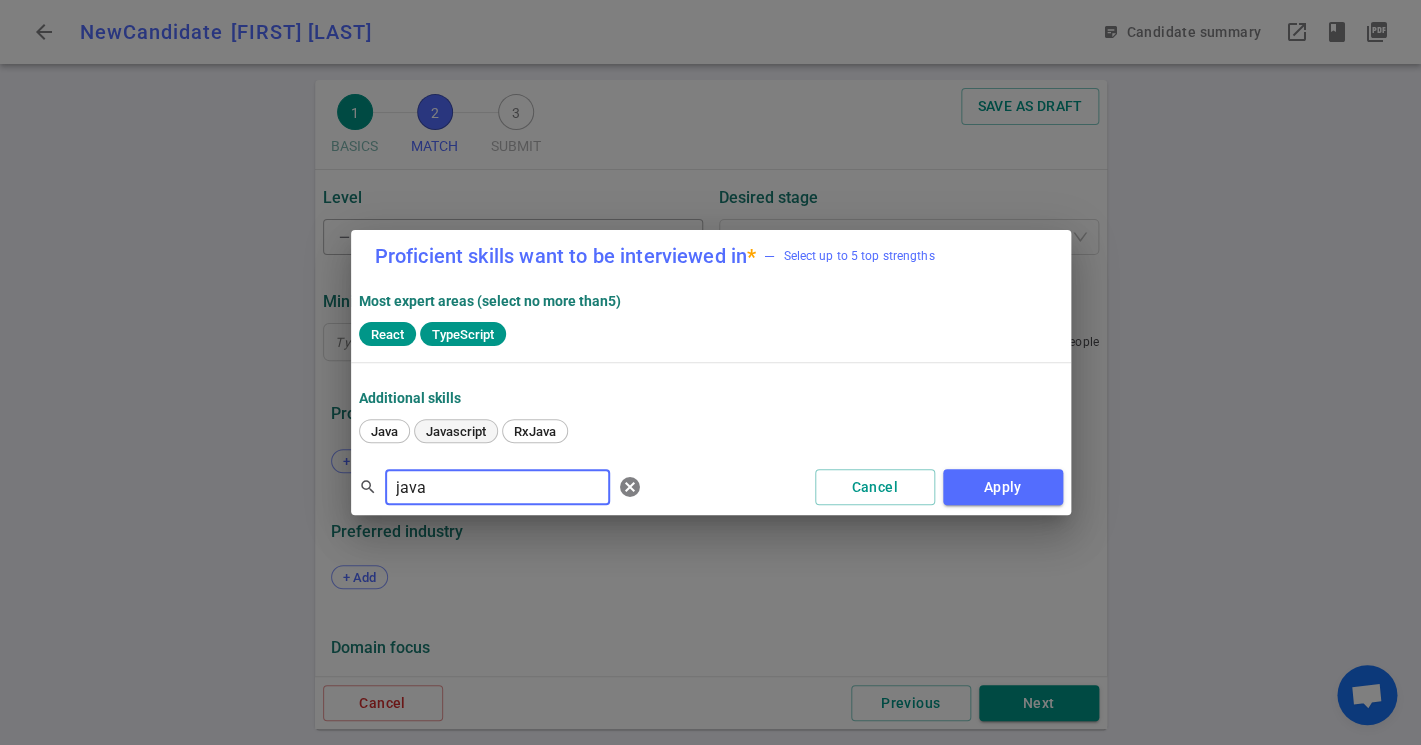 type on "java" 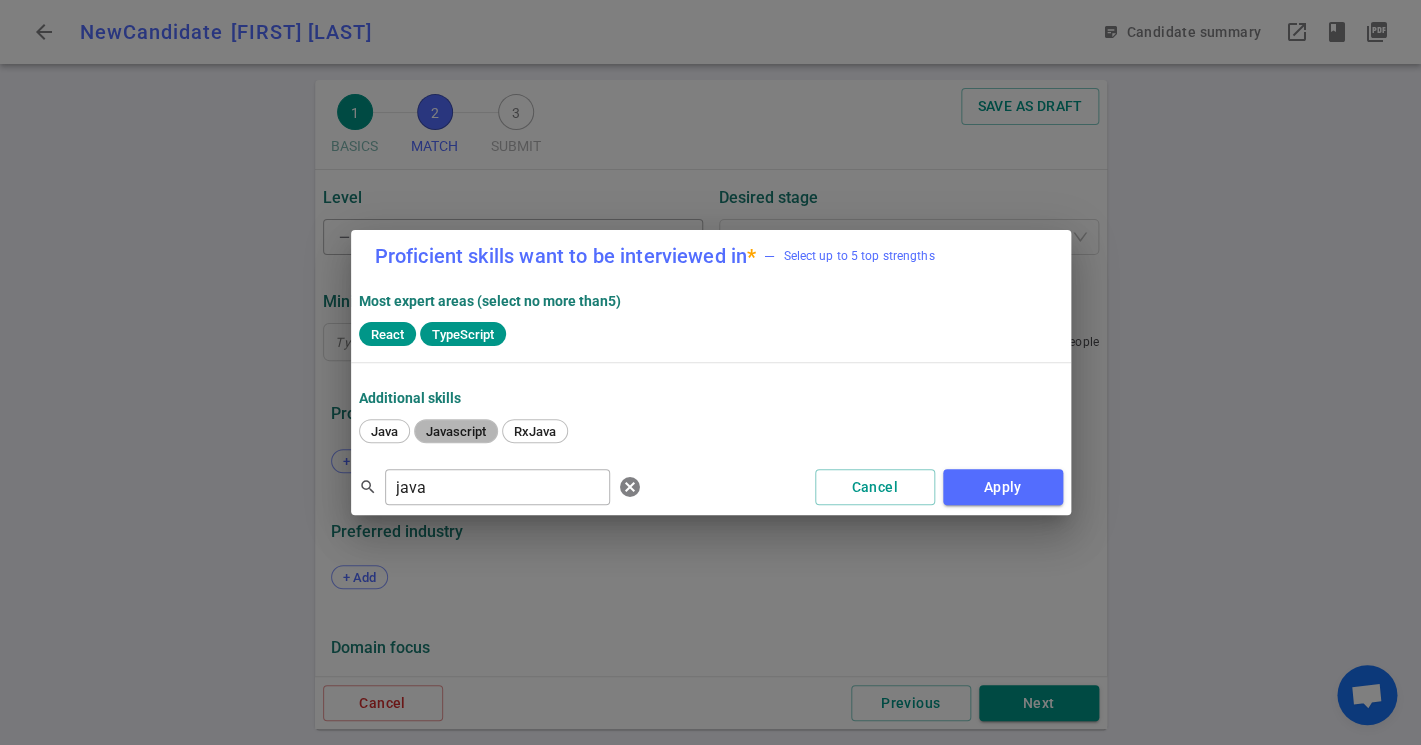 click on "Javascript" at bounding box center (456, 431) 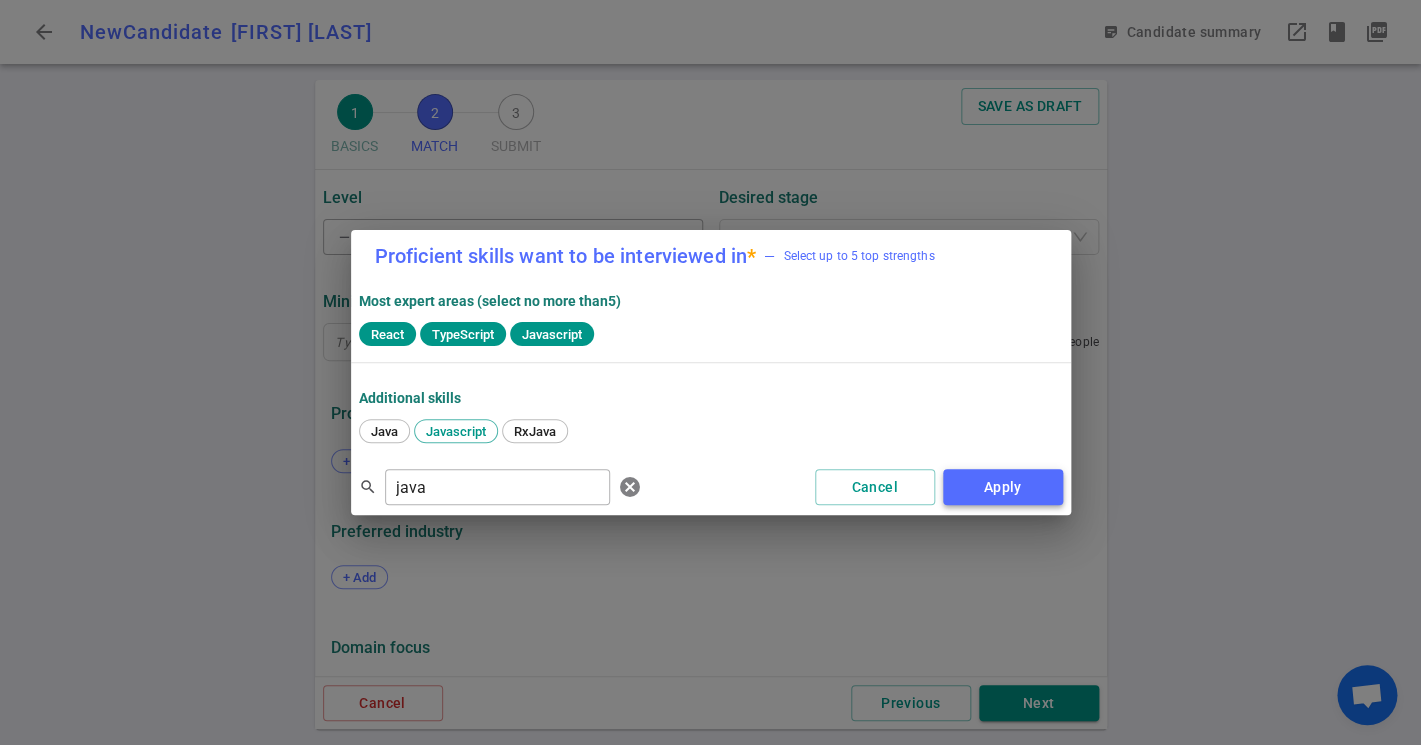 click on "Apply" at bounding box center (1003, 487) 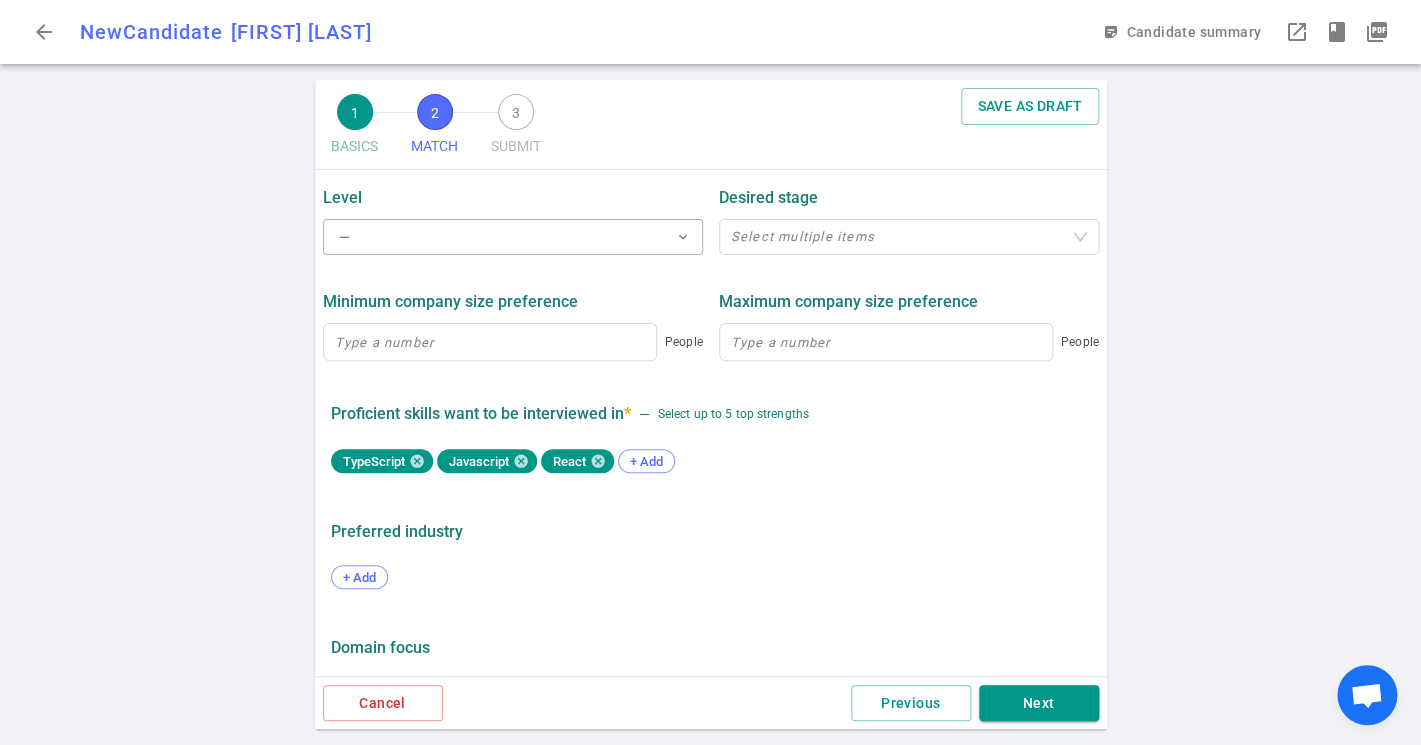 scroll, scrollTop: 1004, scrollLeft: 0, axis: vertical 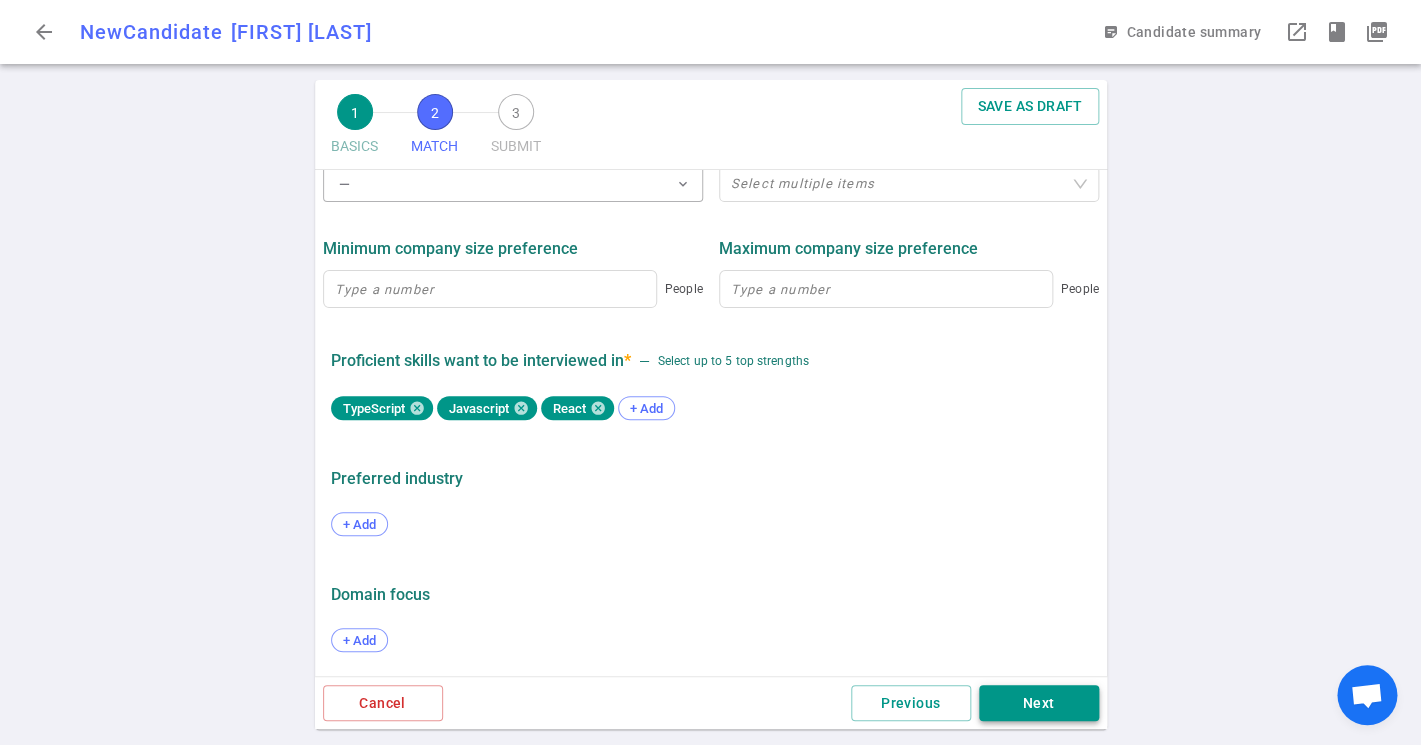 click on "Next" at bounding box center (1039, 703) 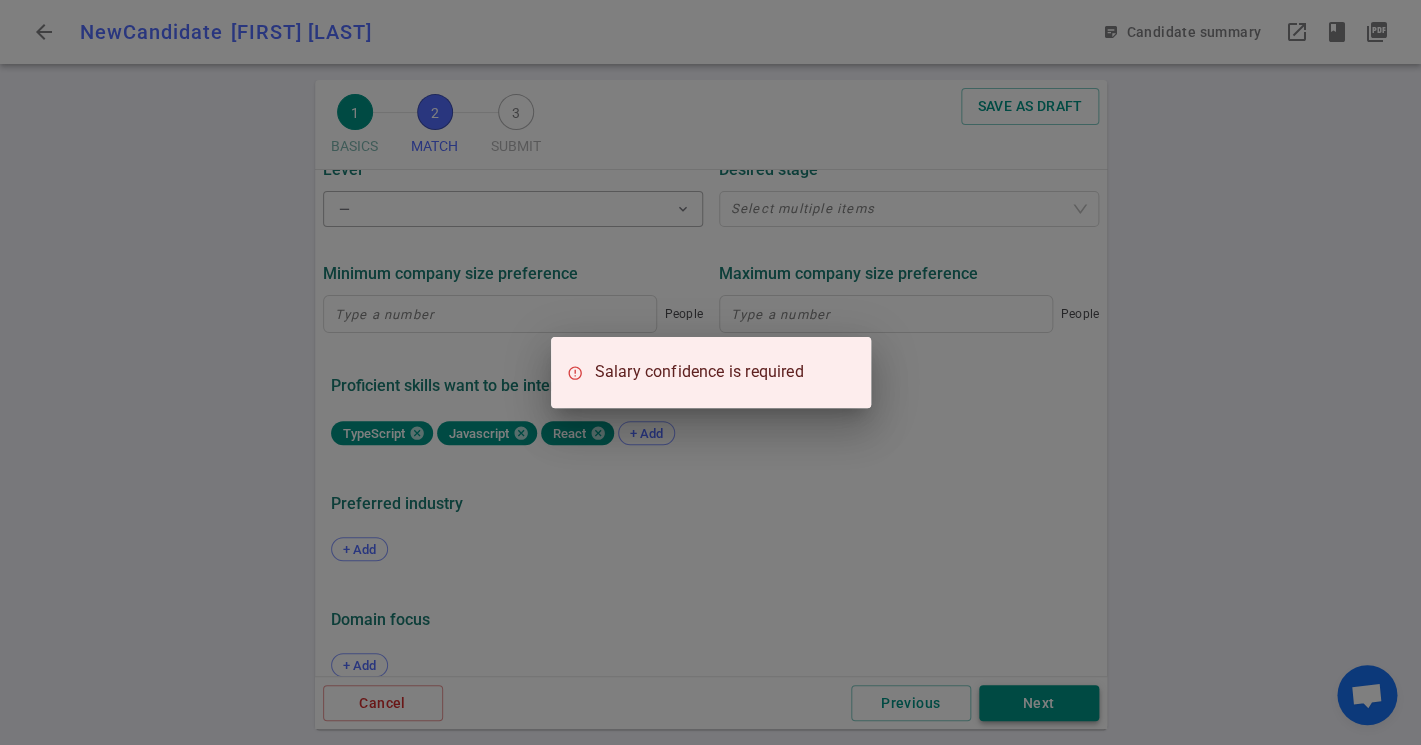 scroll, scrollTop: 1032, scrollLeft: 0, axis: vertical 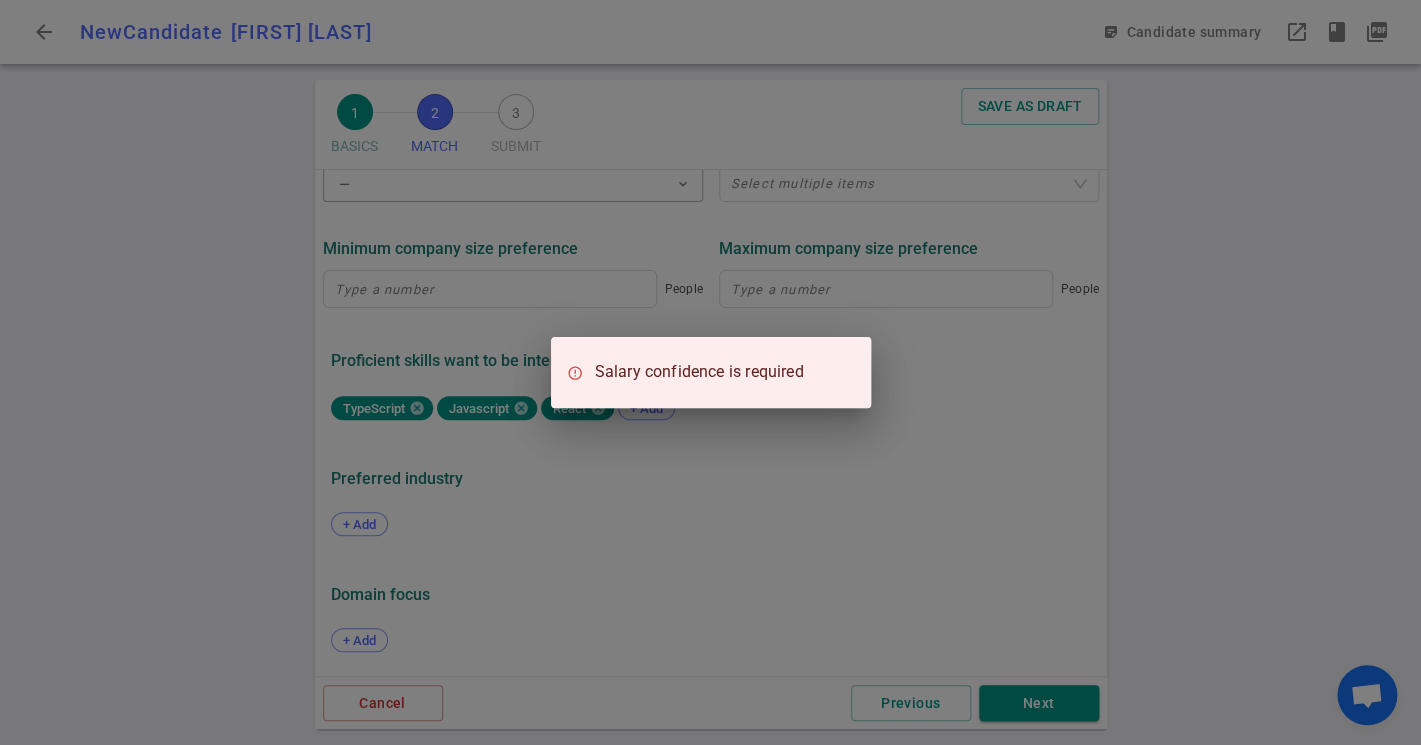 click on "Salary confidence is required" at bounding box center (710, 372) 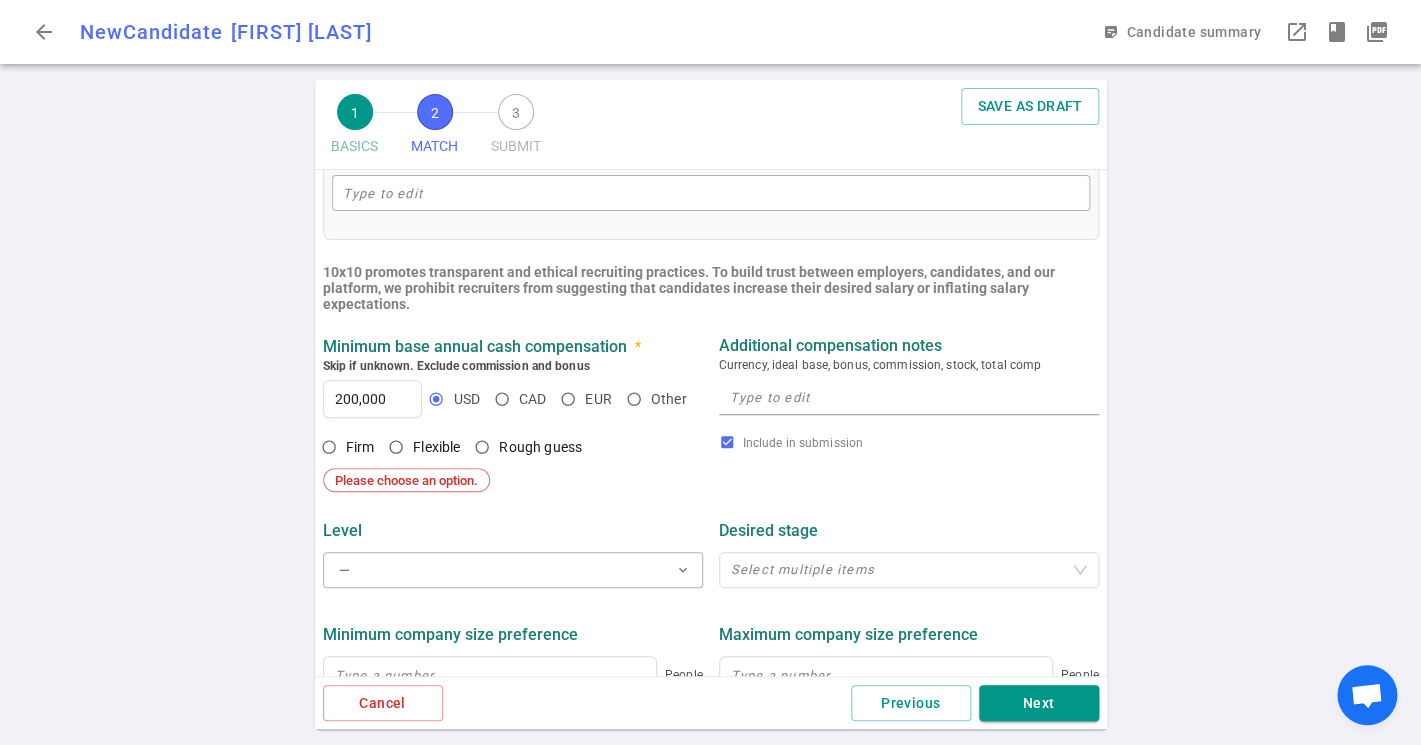 scroll, scrollTop: 646, scrollLeft: 0, axis: vertical 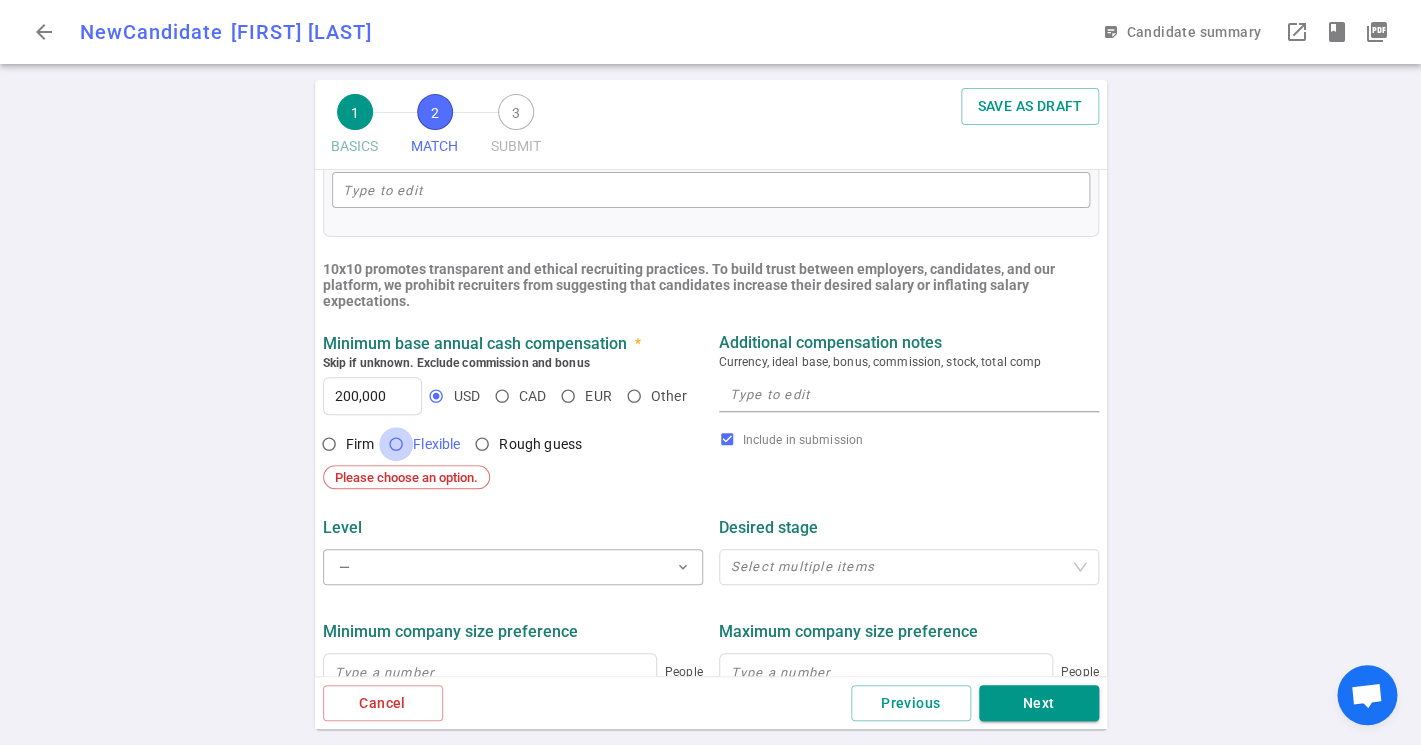 click on "Flexible" at bounding box center [396, 444] 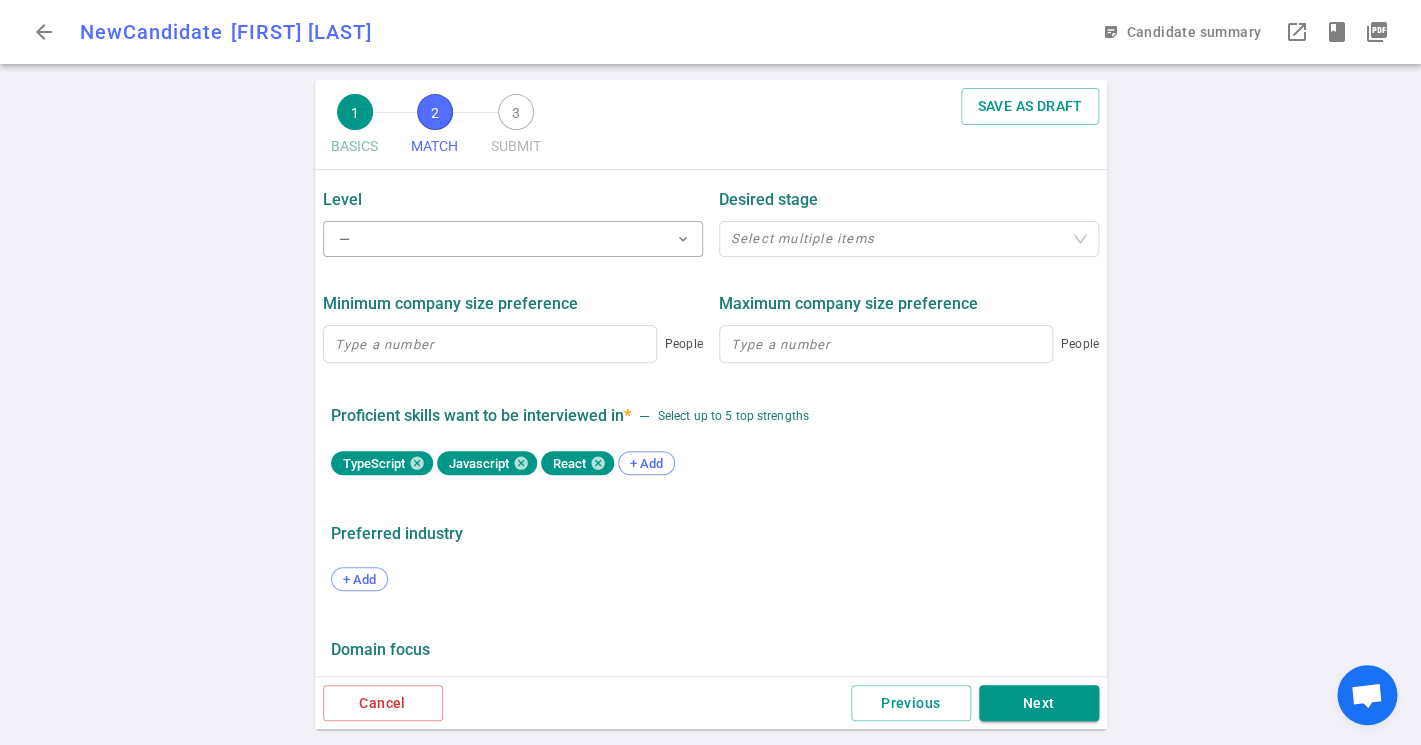 scroll, scrollTop: 1004, scrollLeft: 0, axis: vertical 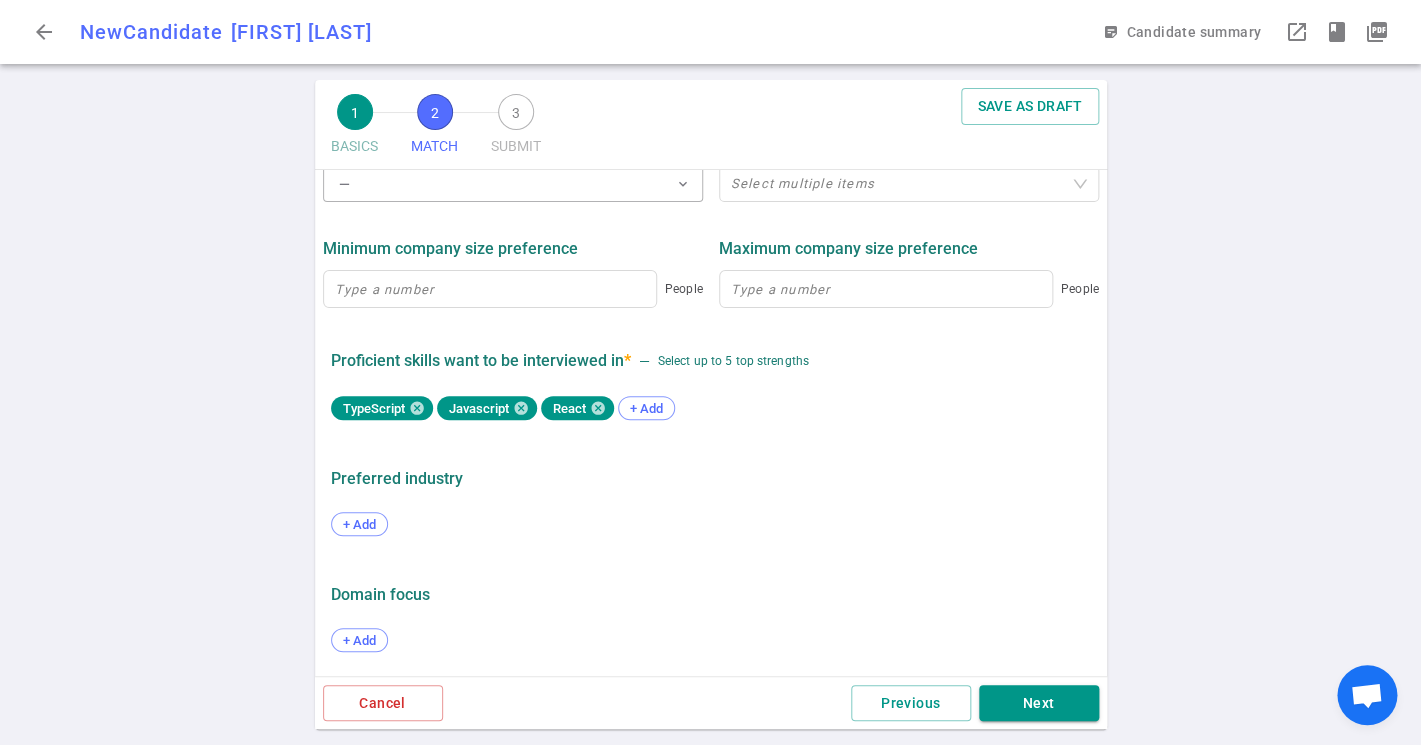 click on "Cancel Previous Next" at bounding box center [711, 703] 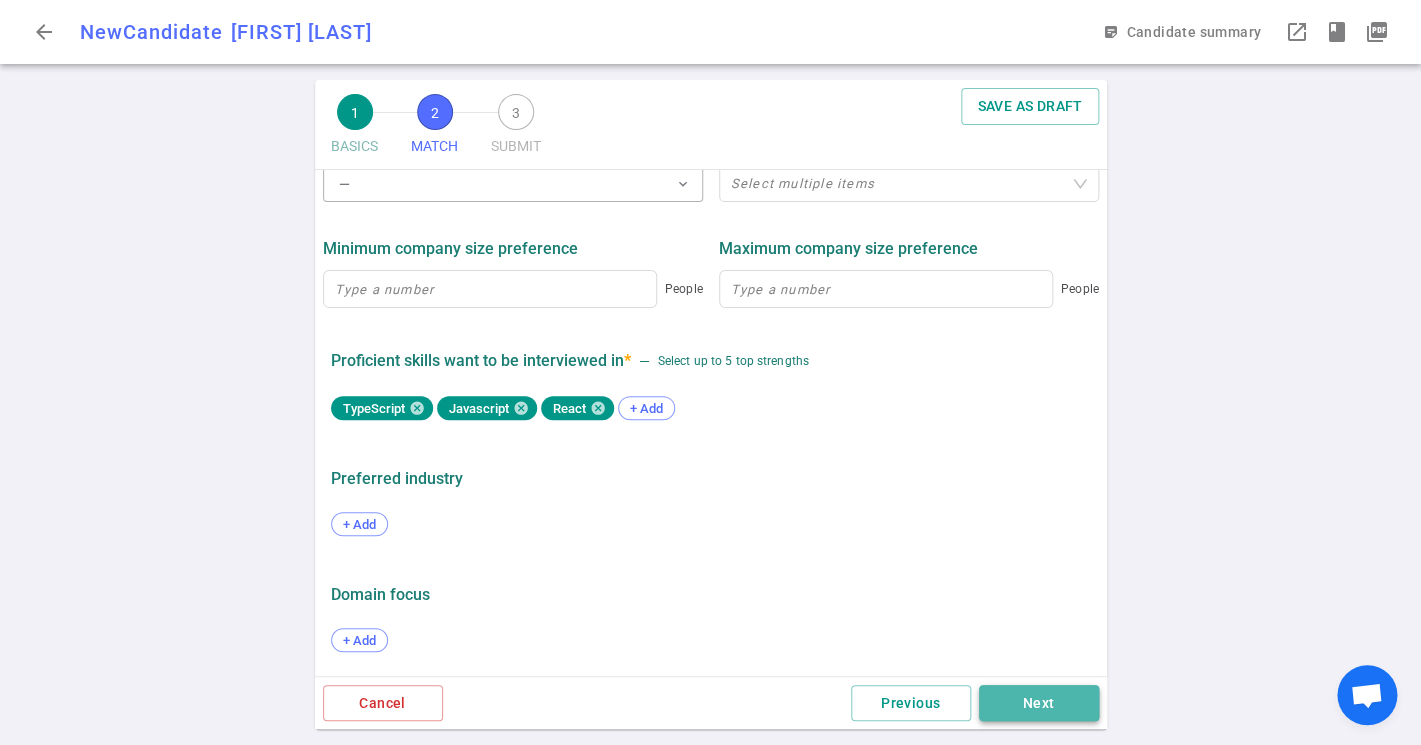 click on "Next" at bounding box center [1039, 703] 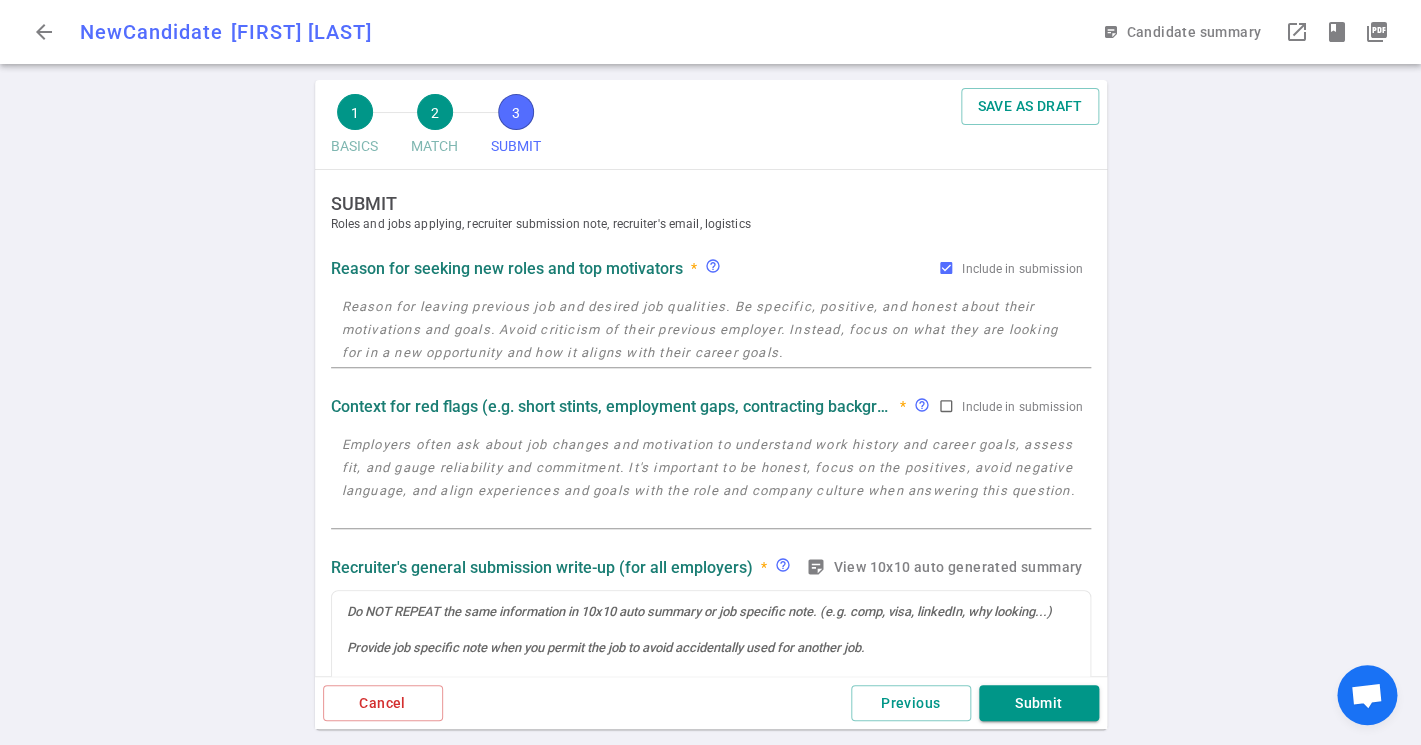 scroll, scrollTop: 0, scrollLeft: 0, axis: both 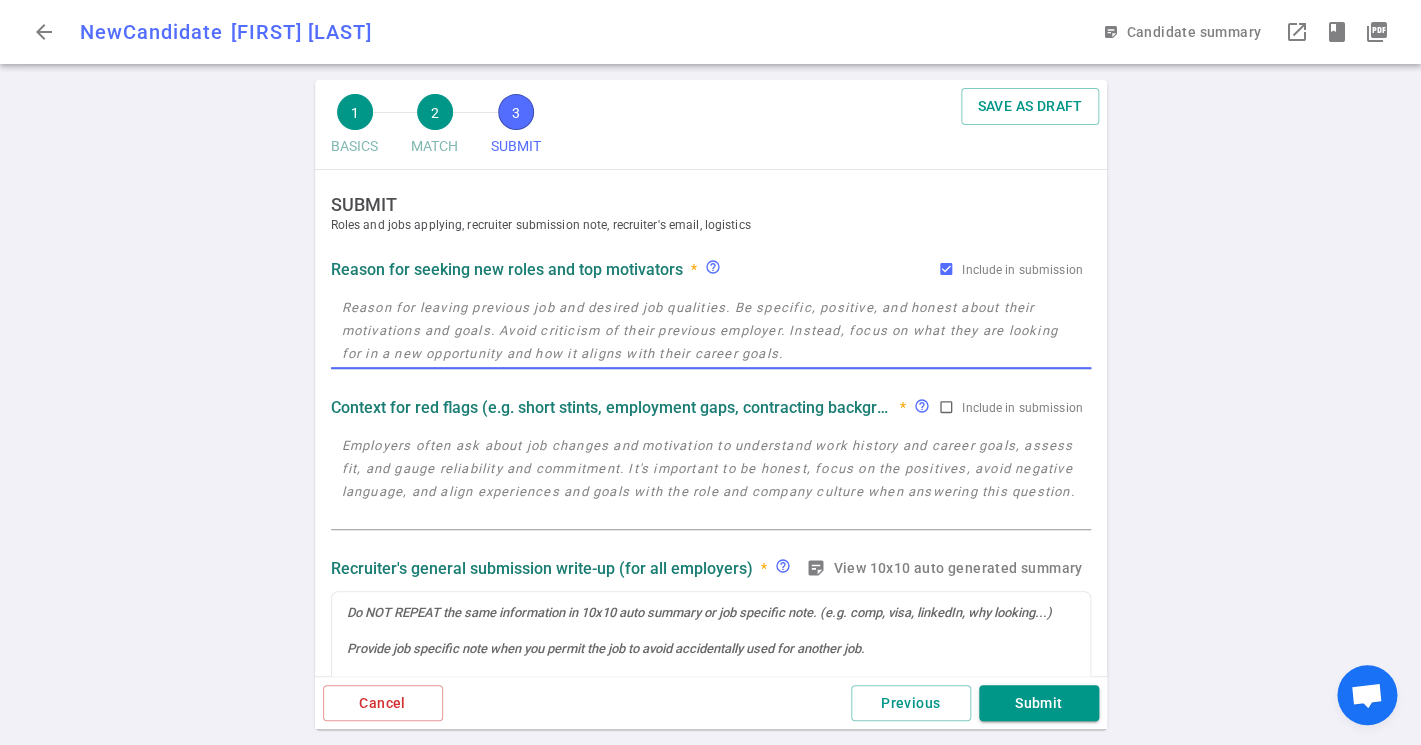 click at bounding box center [711, 330] 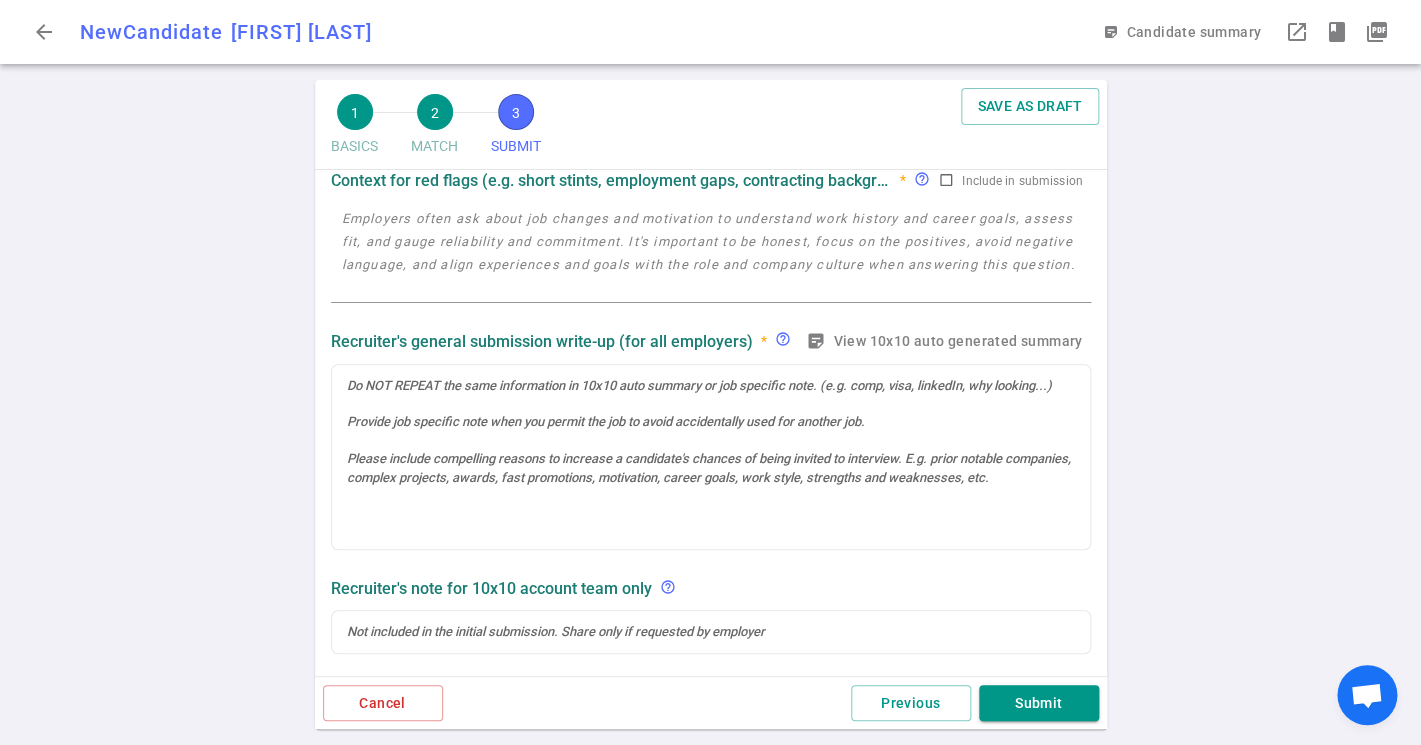 scroll, scrollTop: 220, scrollLeft: 0, axis: vertical 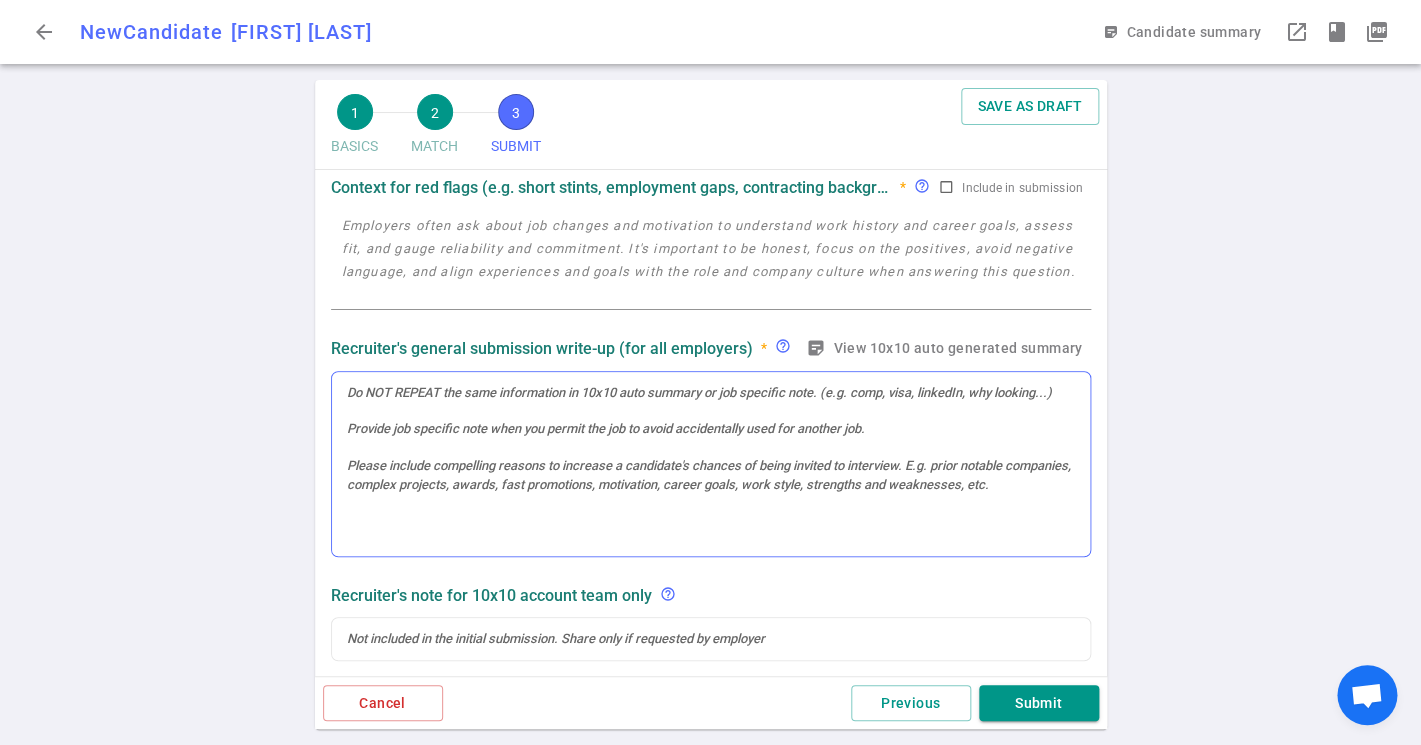 click at bounding box center (711, 464) 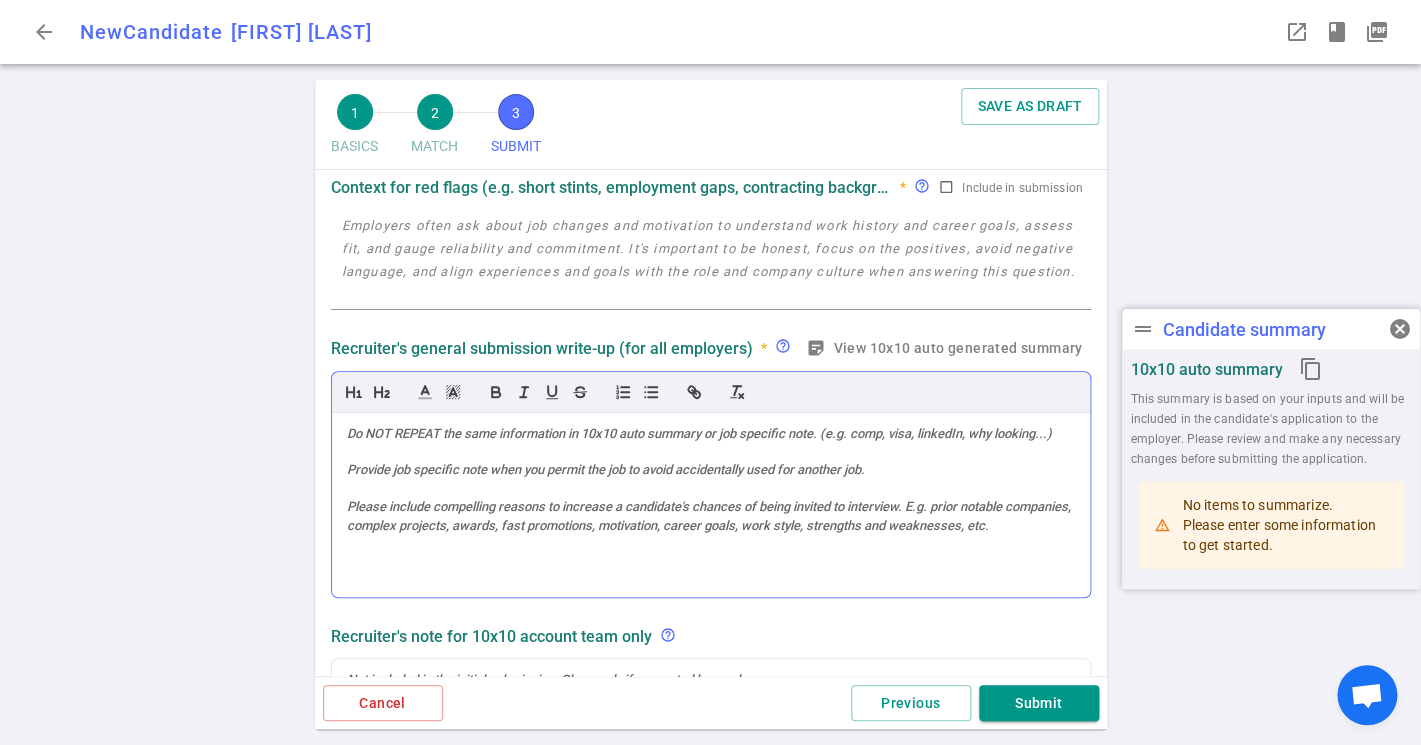 scroll, scrollTop: 0, scrollLeft: 0, axis: both 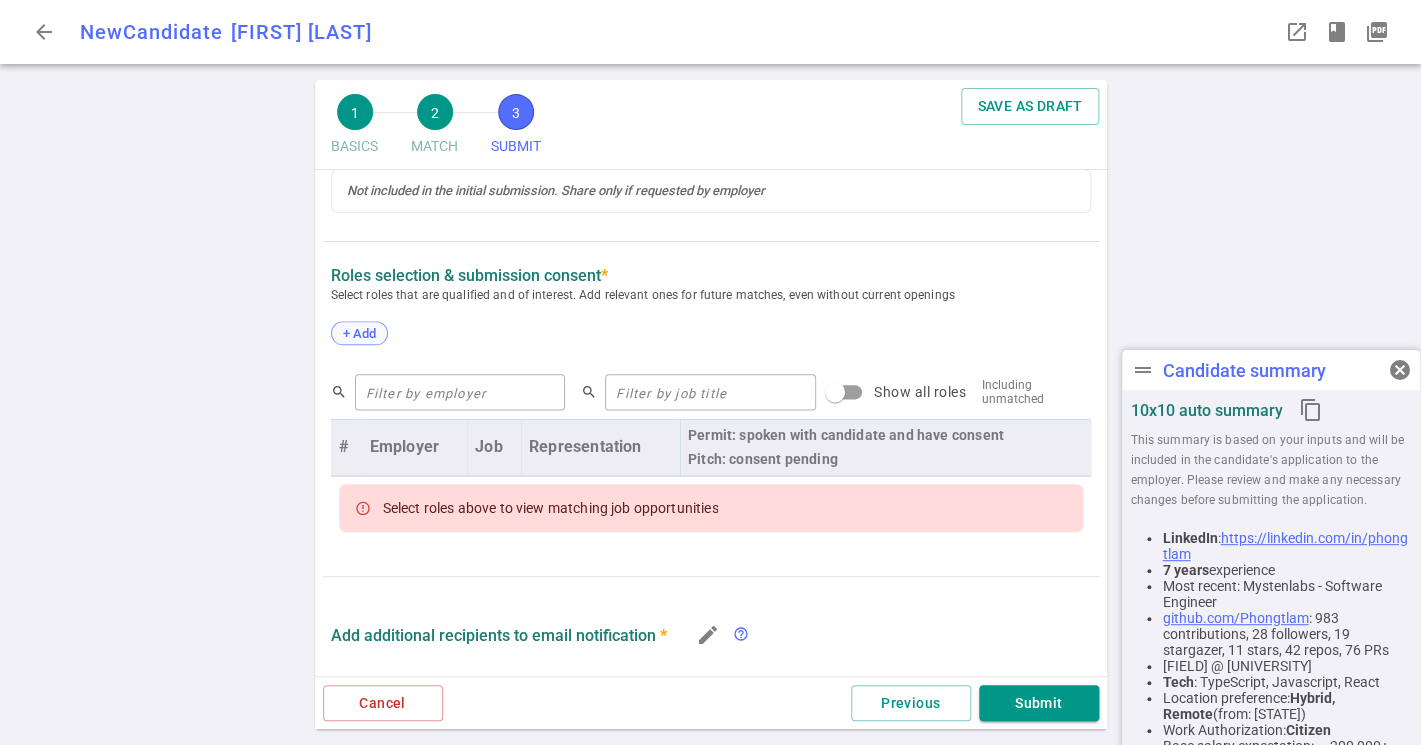 click on "+ Add" at bounding box center (359, 333) 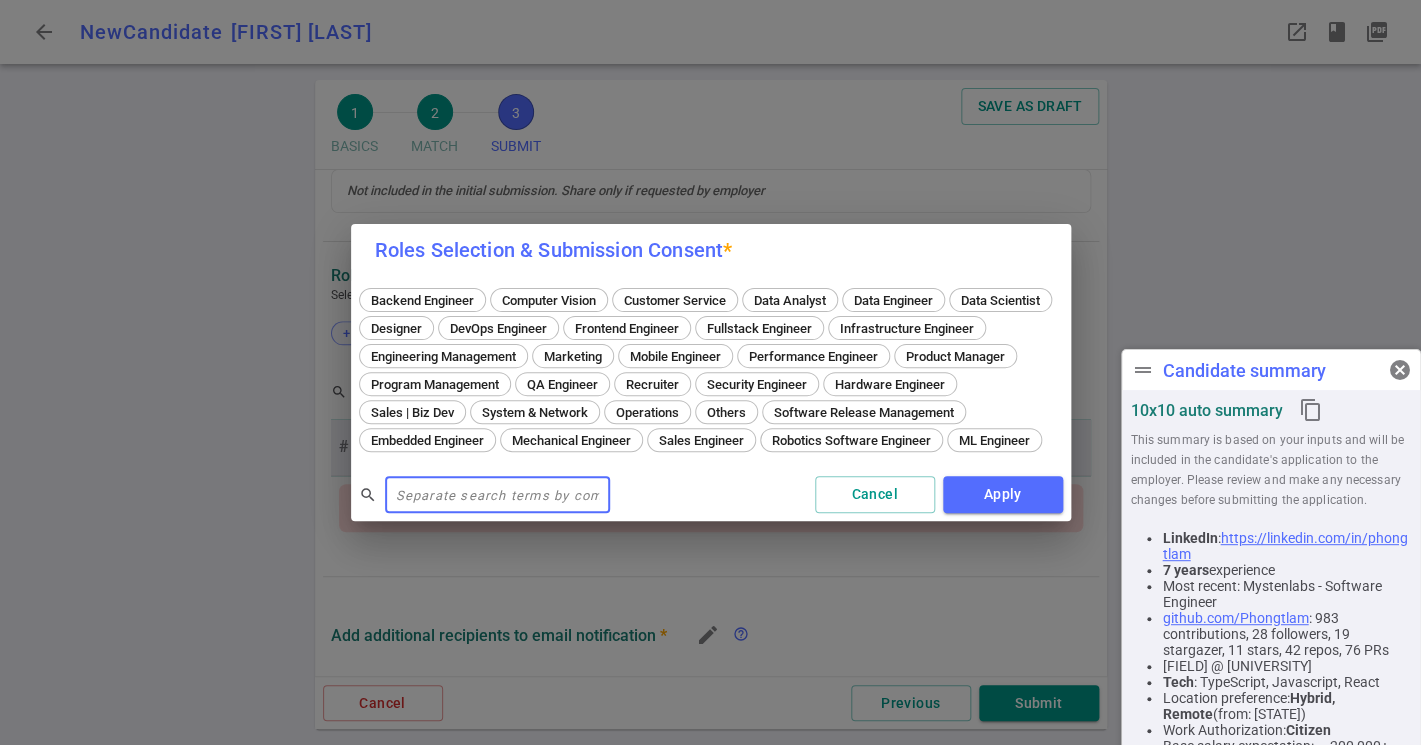 scroll, scrollTop: 803, scrollLeft: 0, axis: vertical 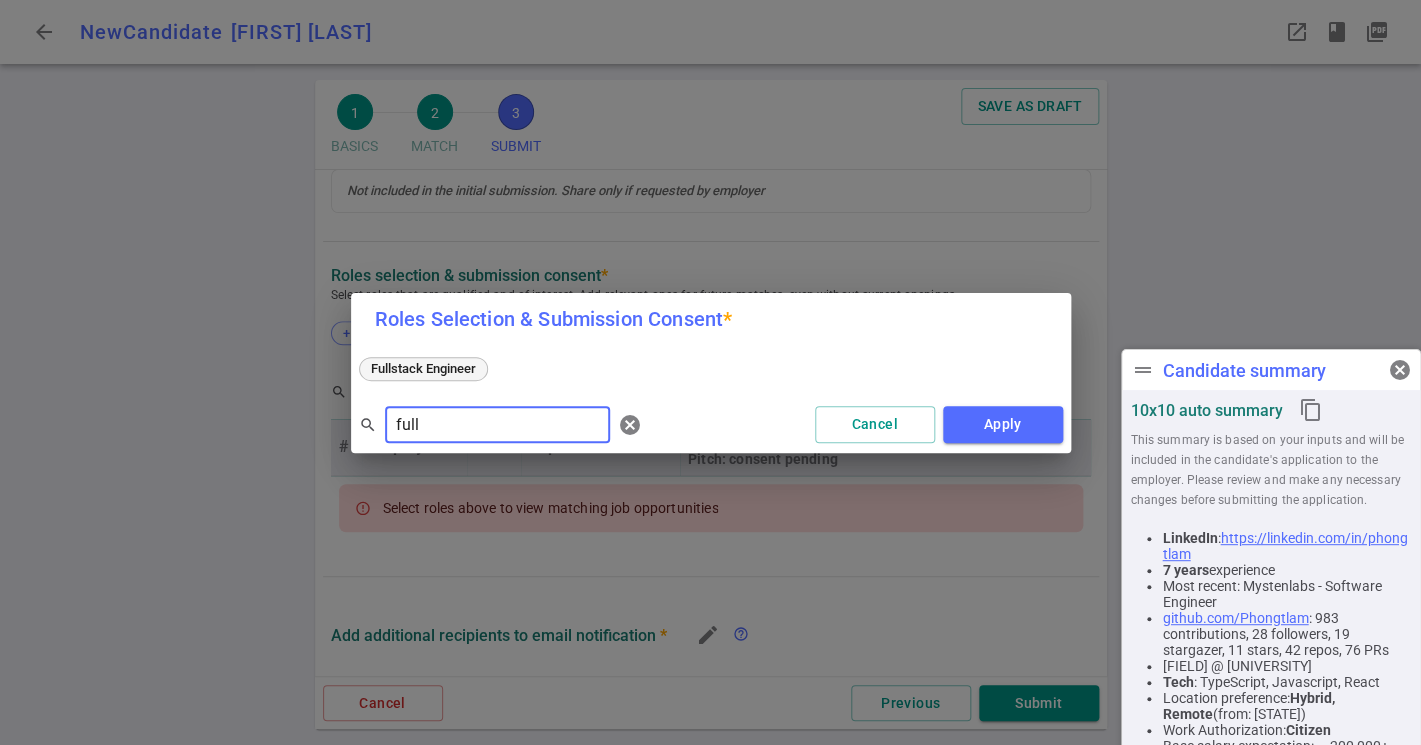 type on "full" 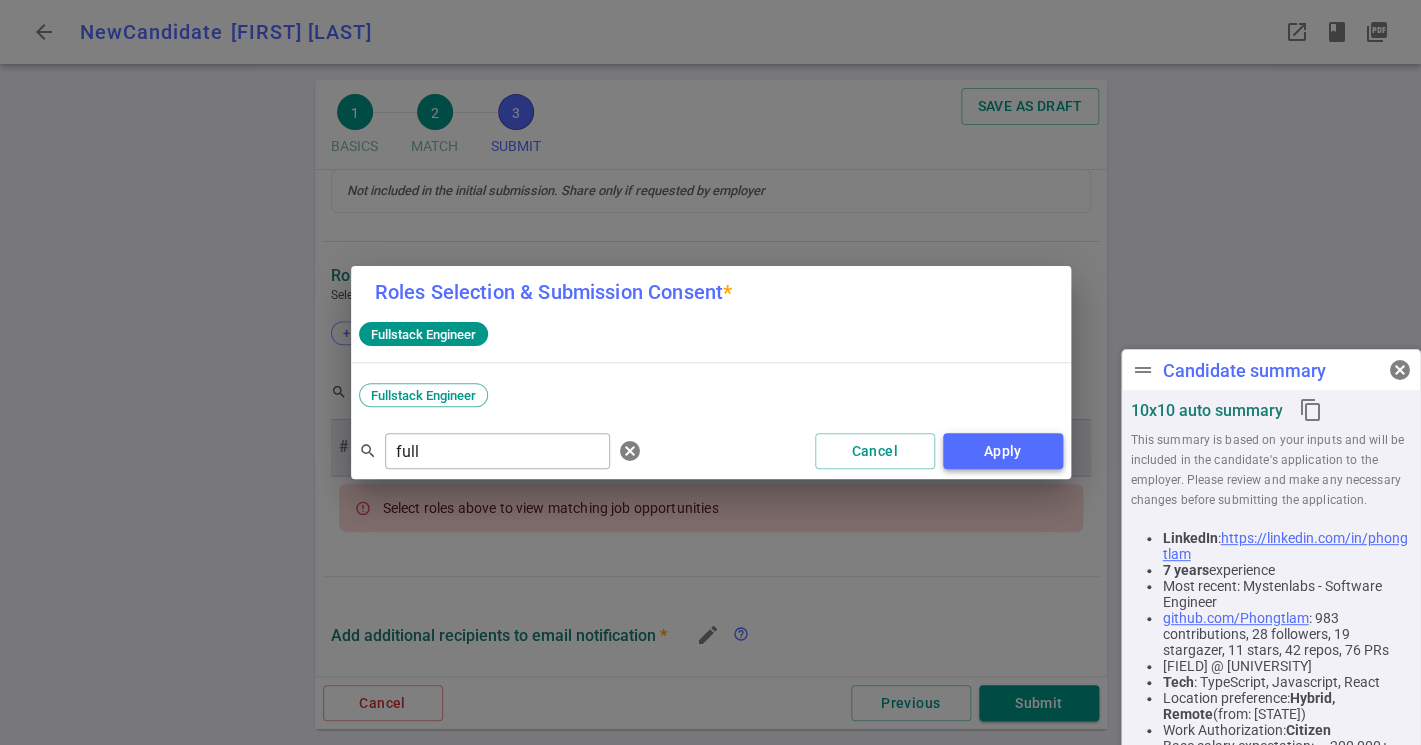 click on "Apply" at bounding box center [1003, 451] 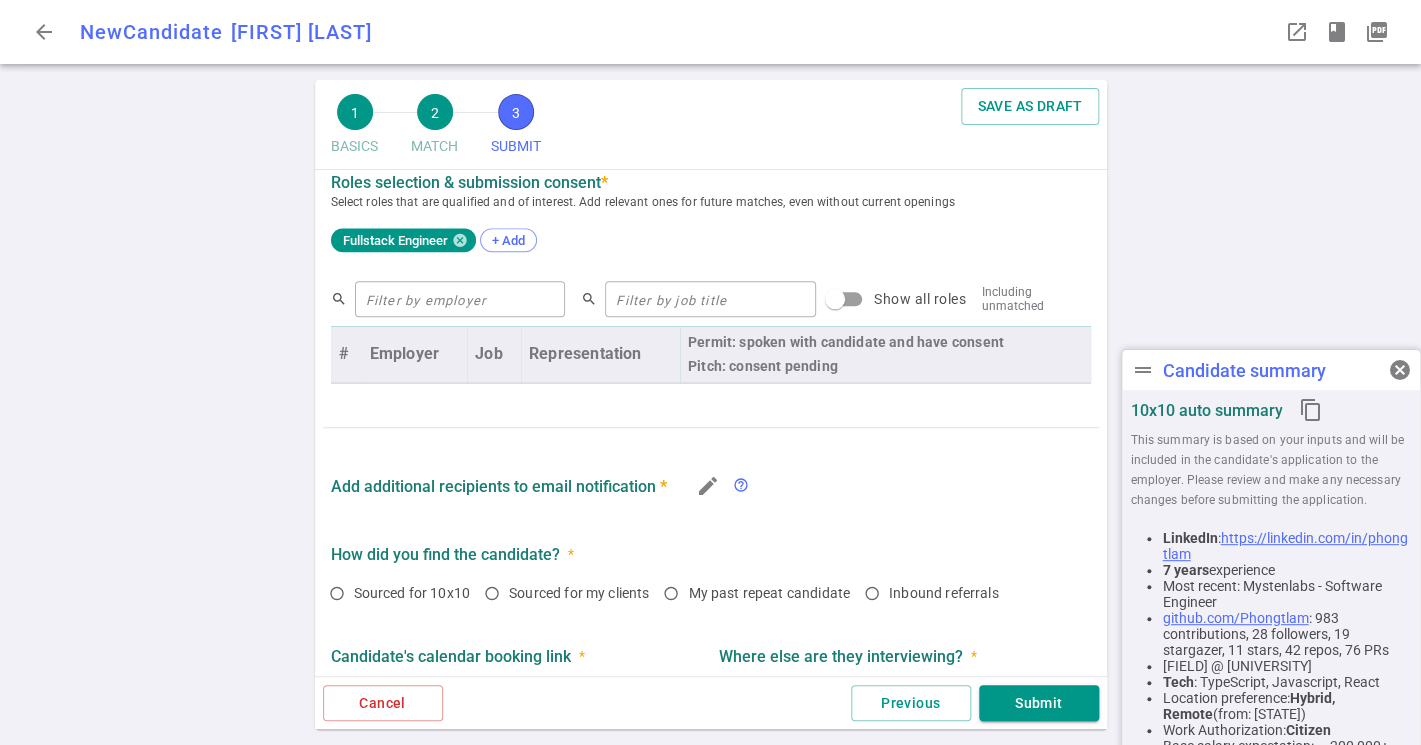 scroll, scrollTop: 898, scrollLeft: 0, axis: vertical 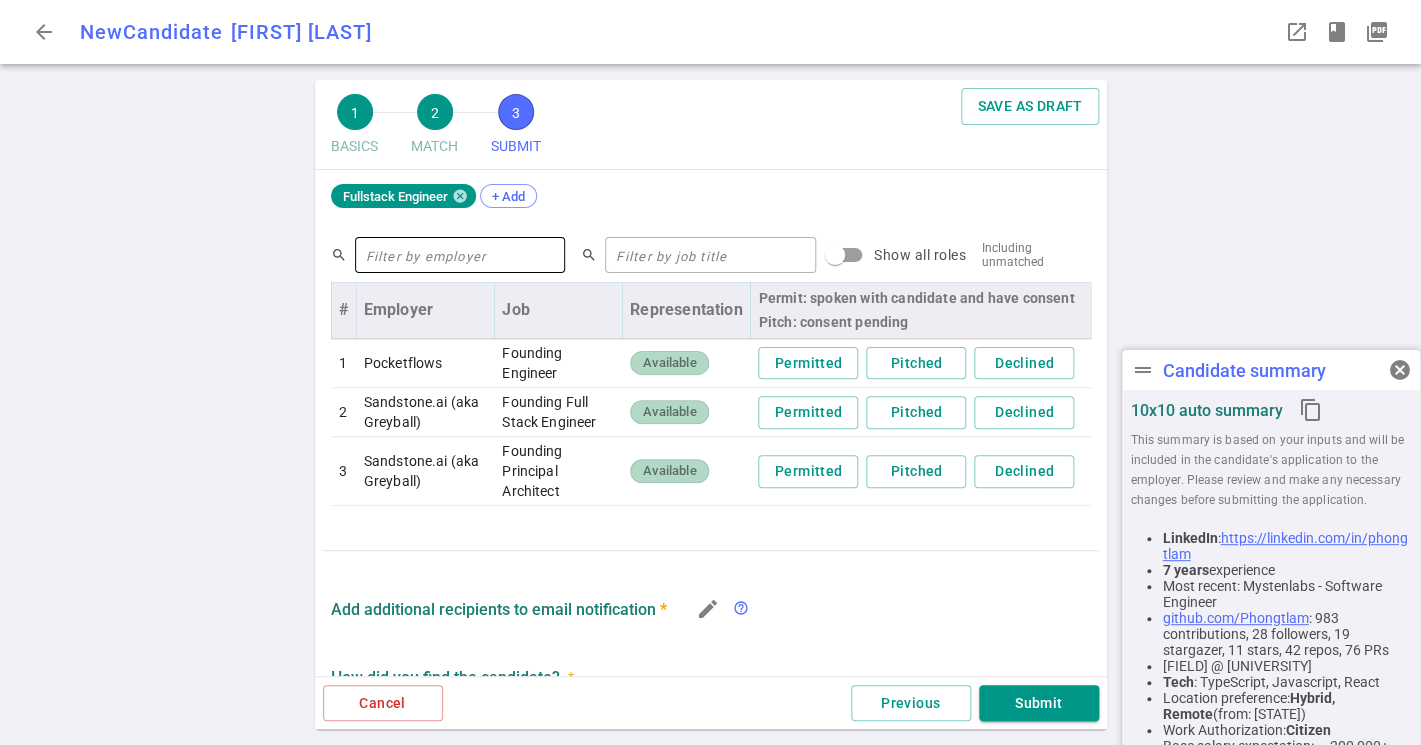 click at bounding box center [460, 255] 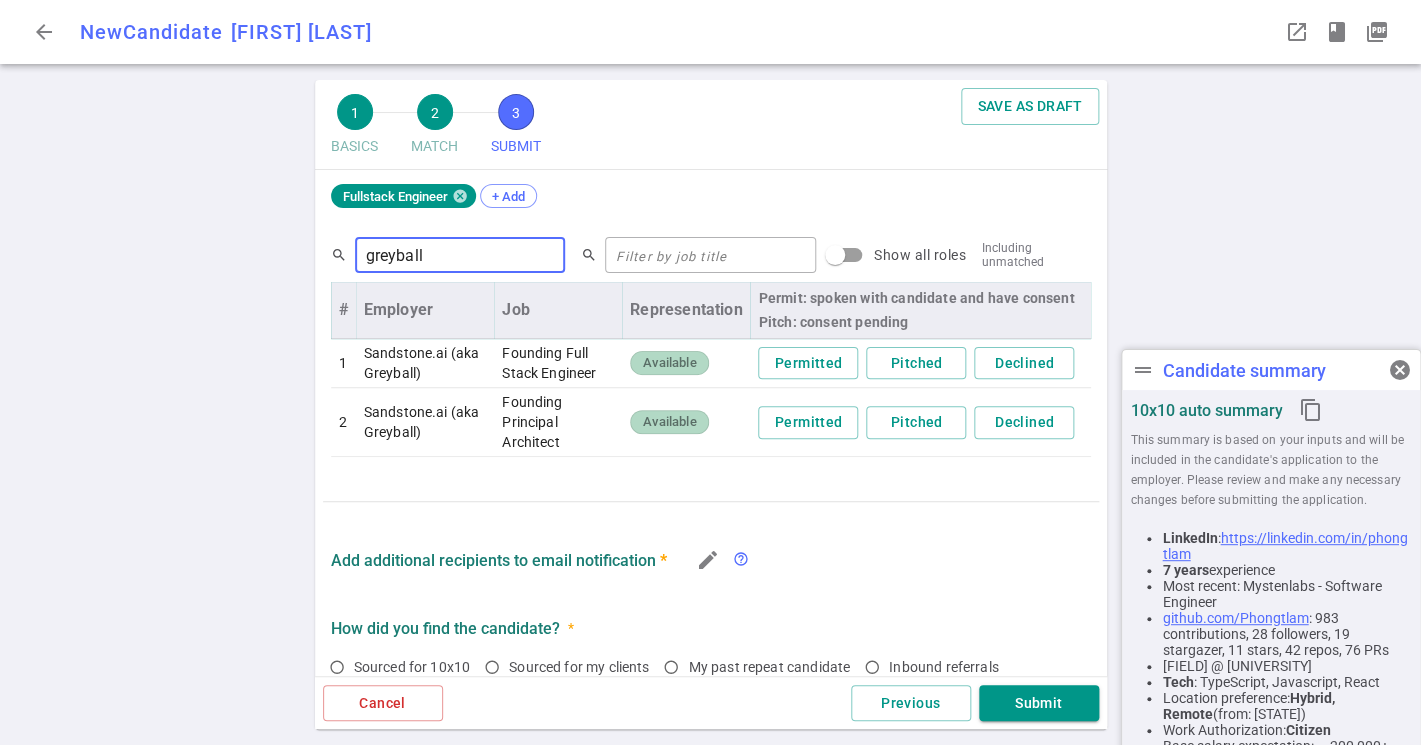 type on "greyball" 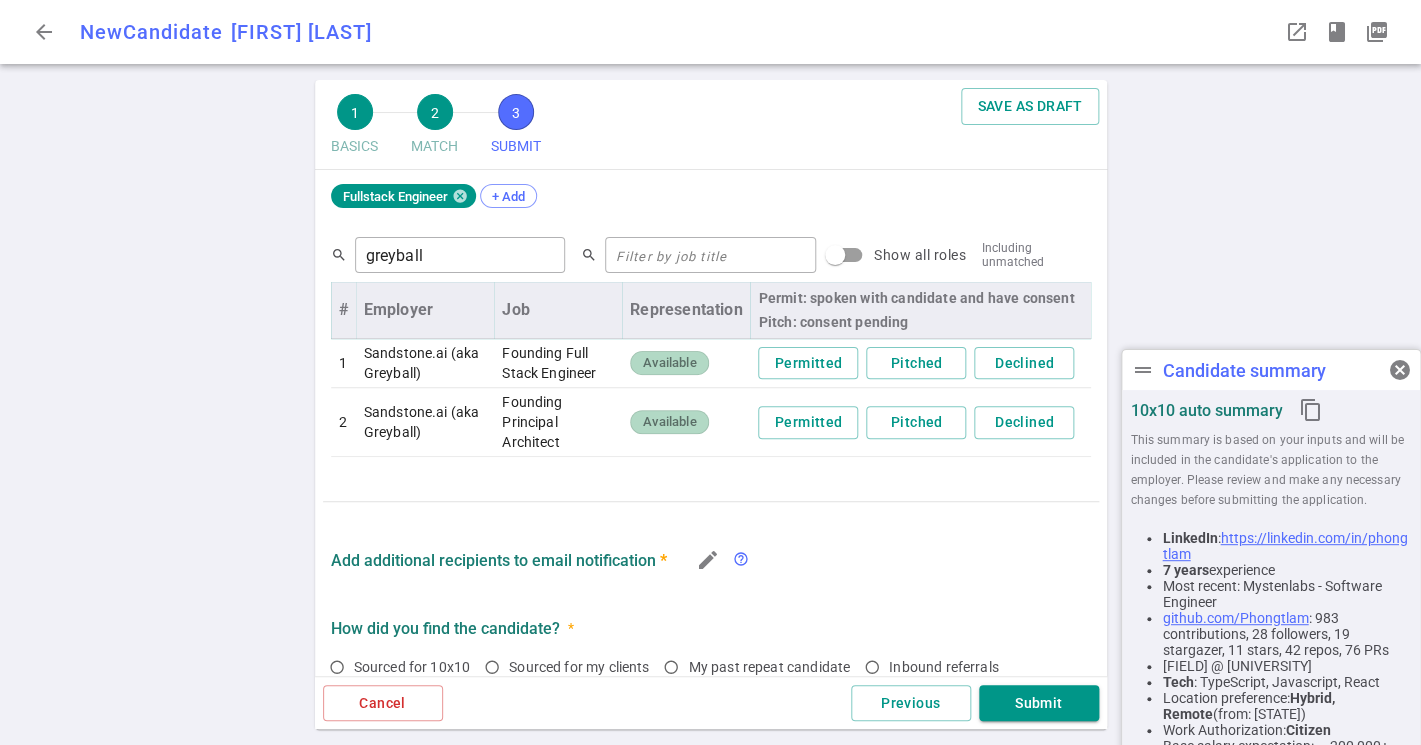 click on "search" at bounding box center (339, 255) 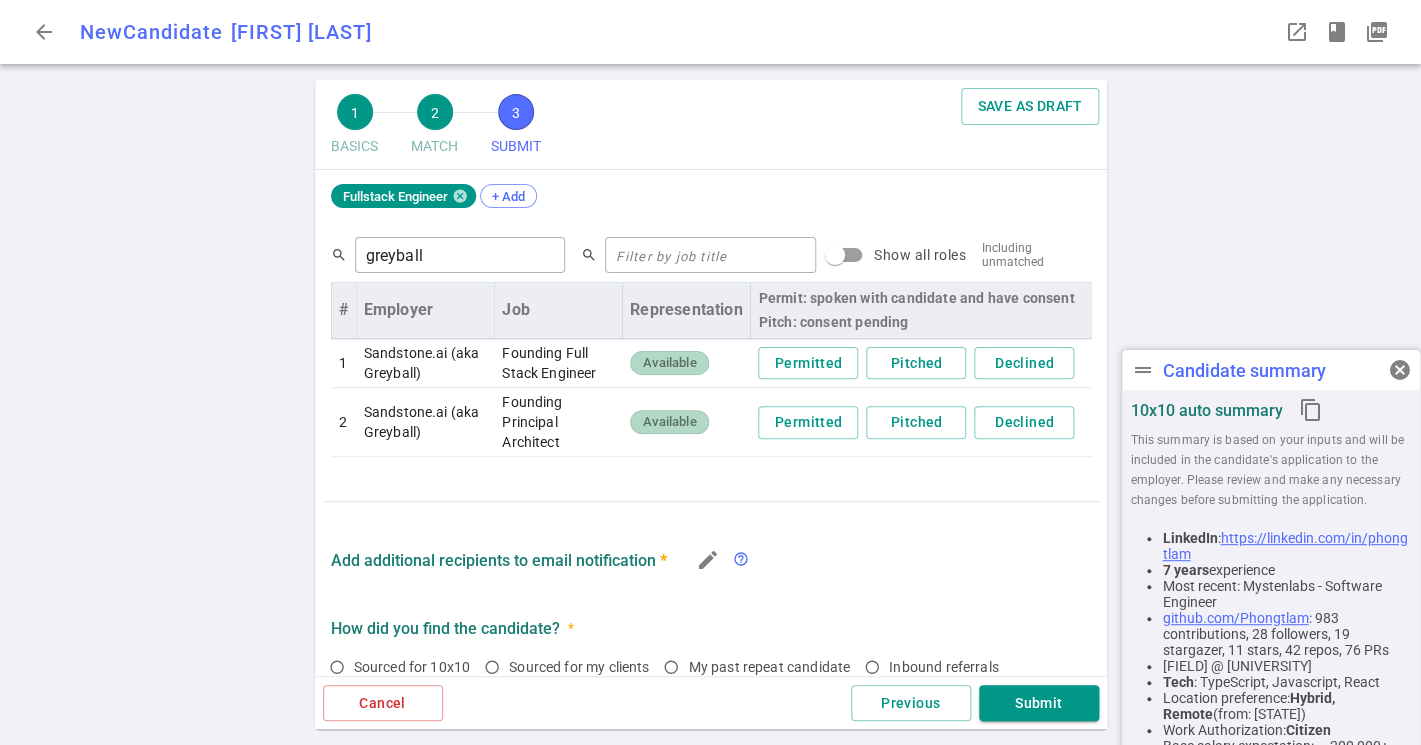 click on "Fullstack Engineer" at bounding box center (395, 196) 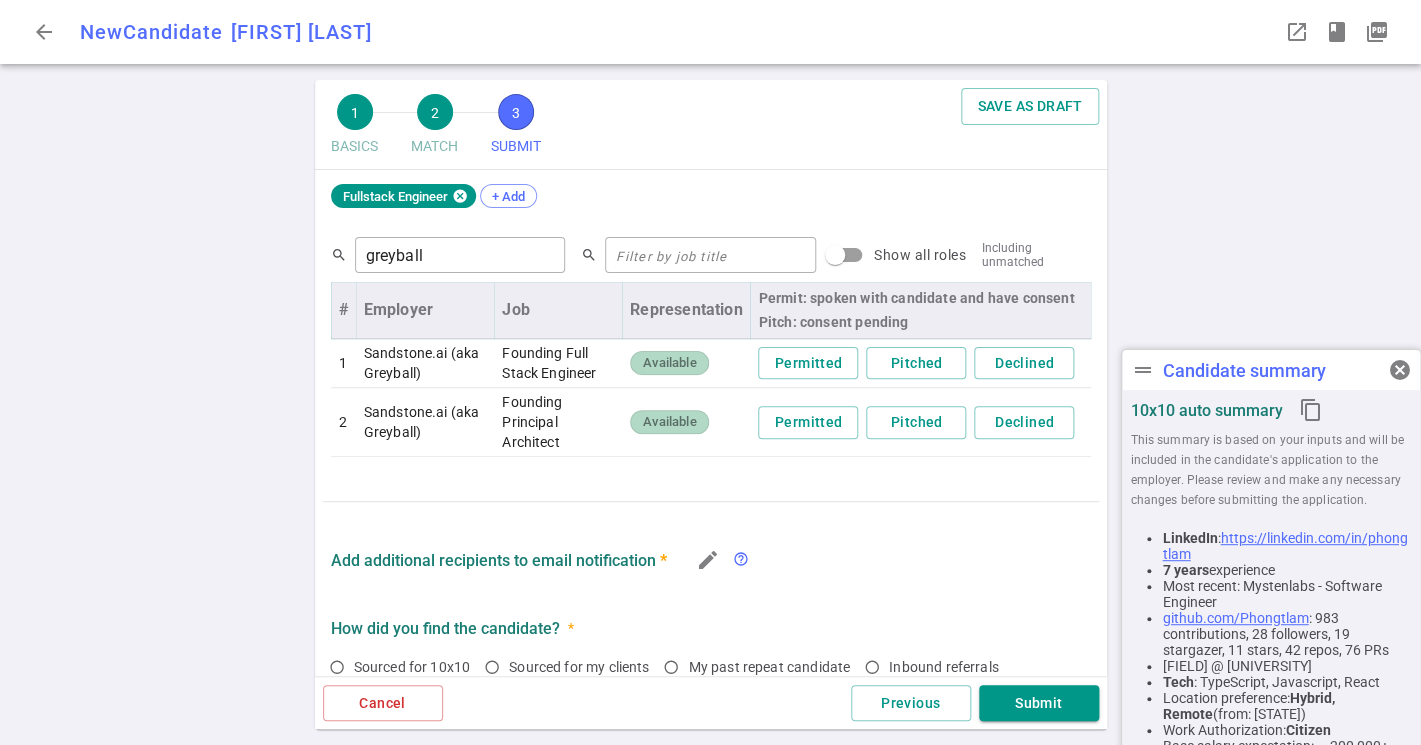 click 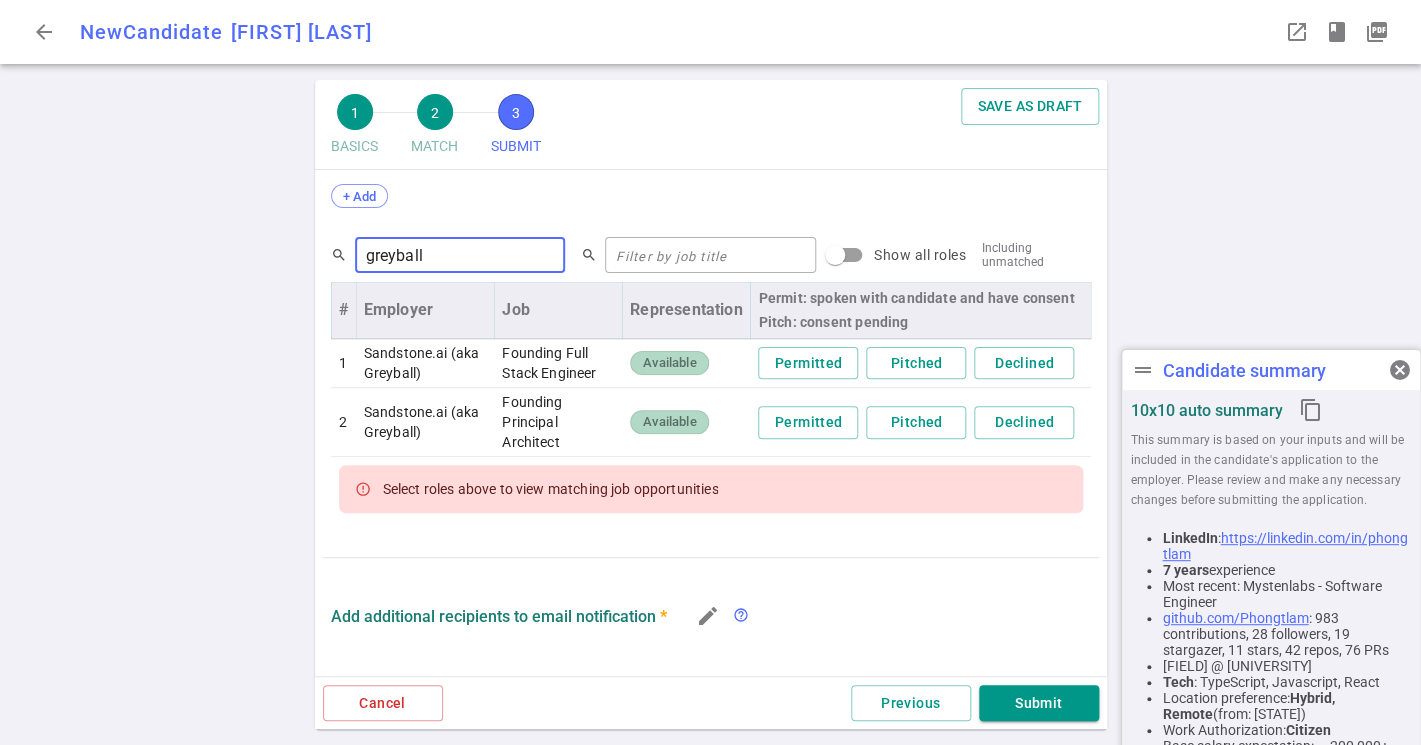 click on "greyball" at bounding box center (460, 255) 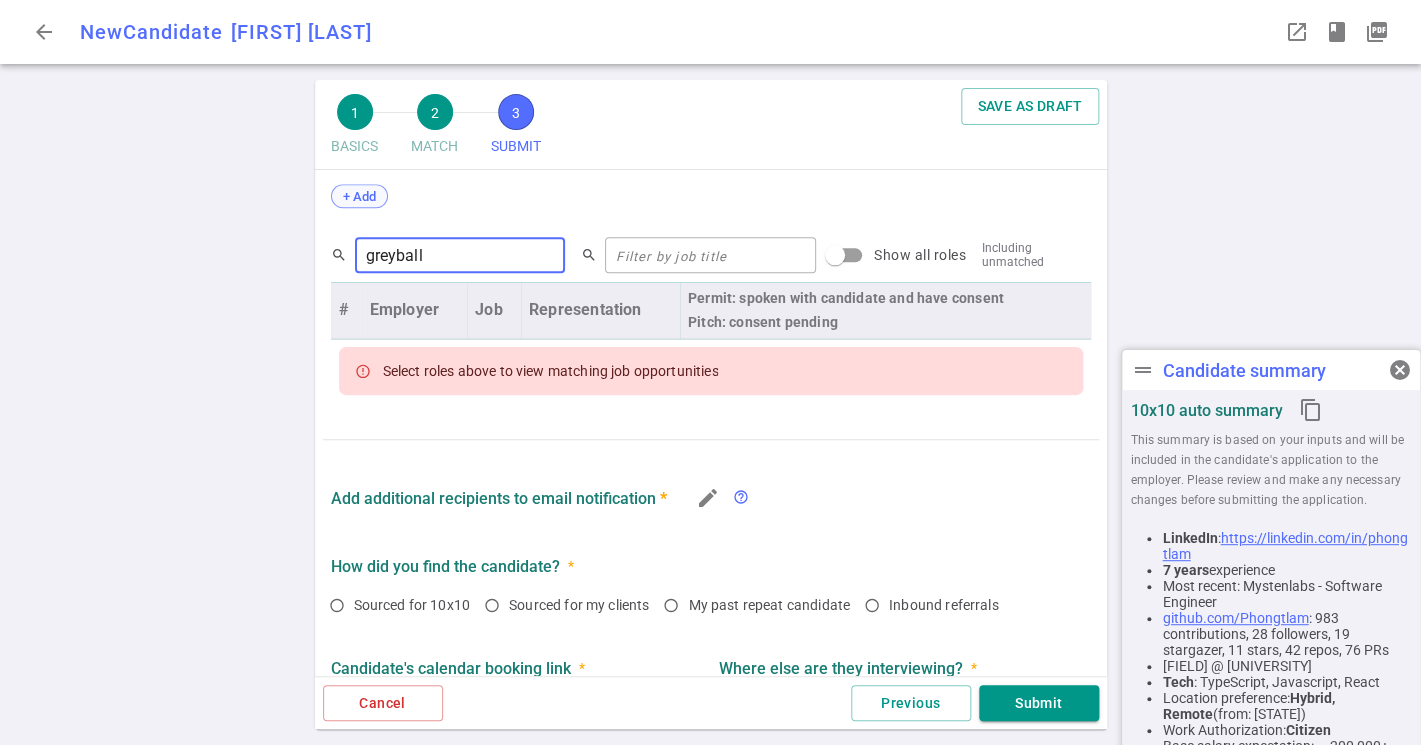click on "+ Add" at bounding box center [359, 196] 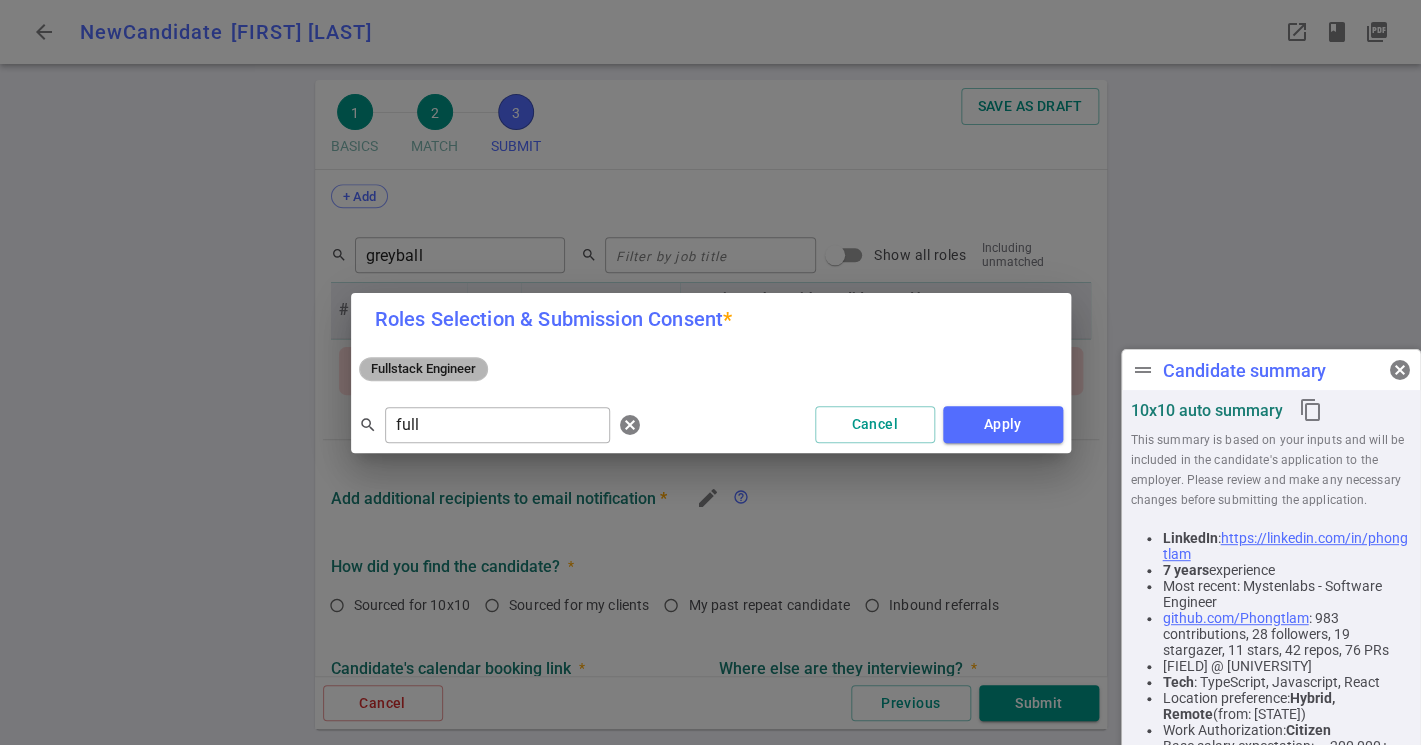click on "Fullstack Engineer" at bounding box center (423, 368) 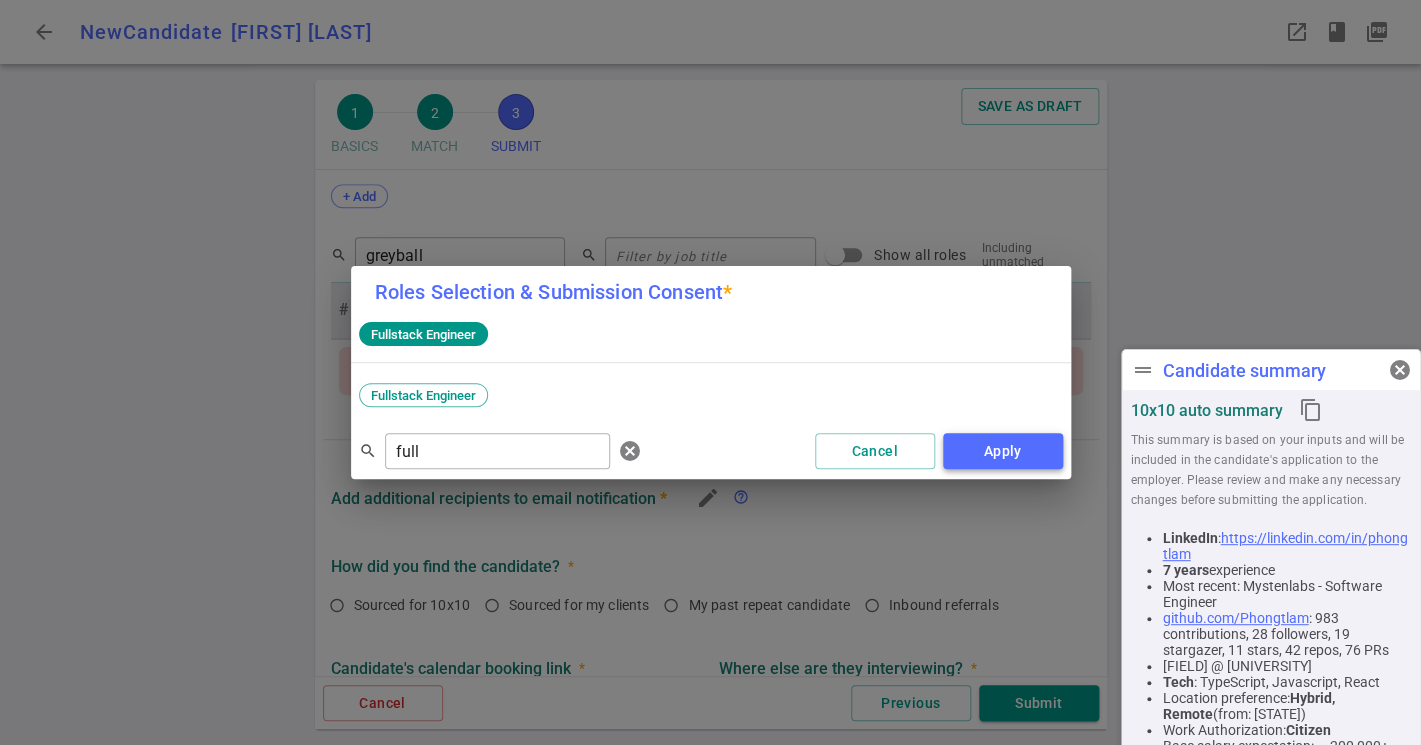 click on "Apply" at bounding box center [1003, 451] 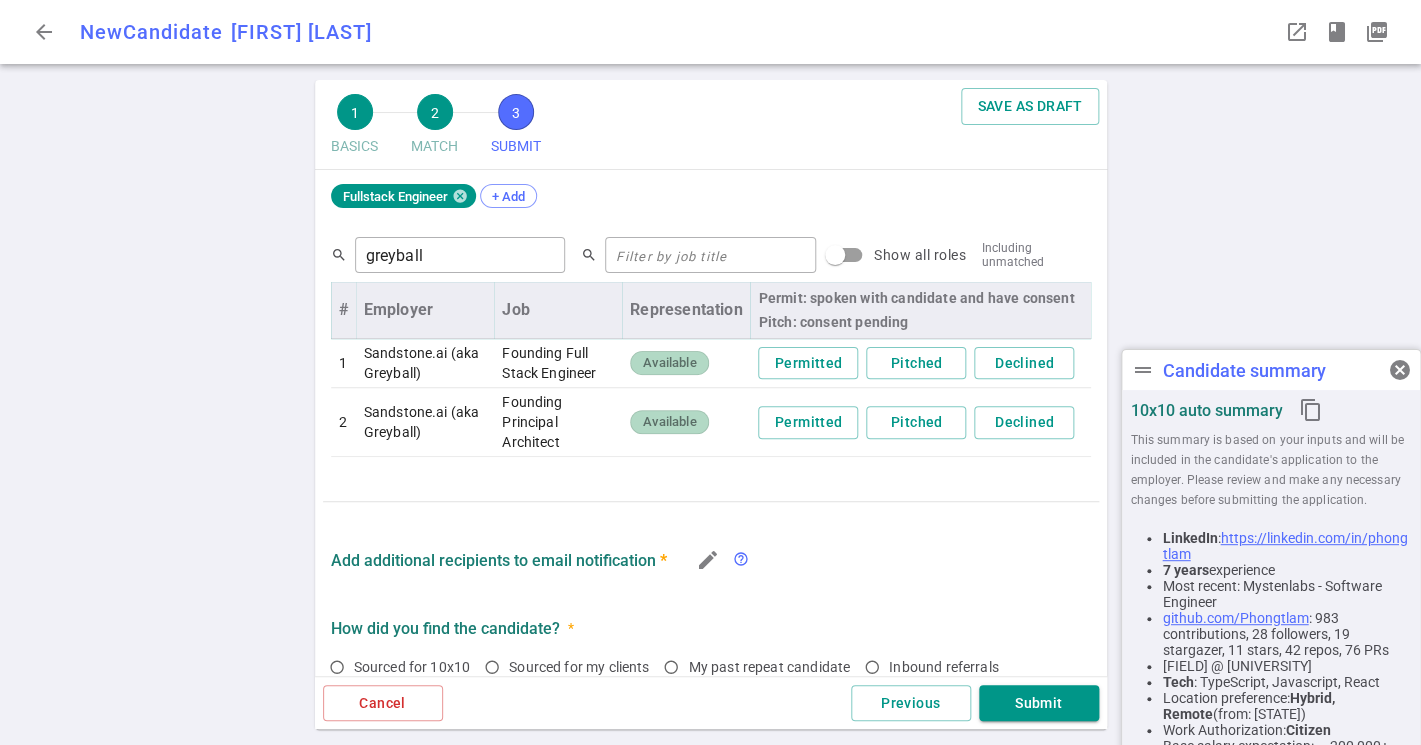 click on "Available" at bounding box center [669, 422] 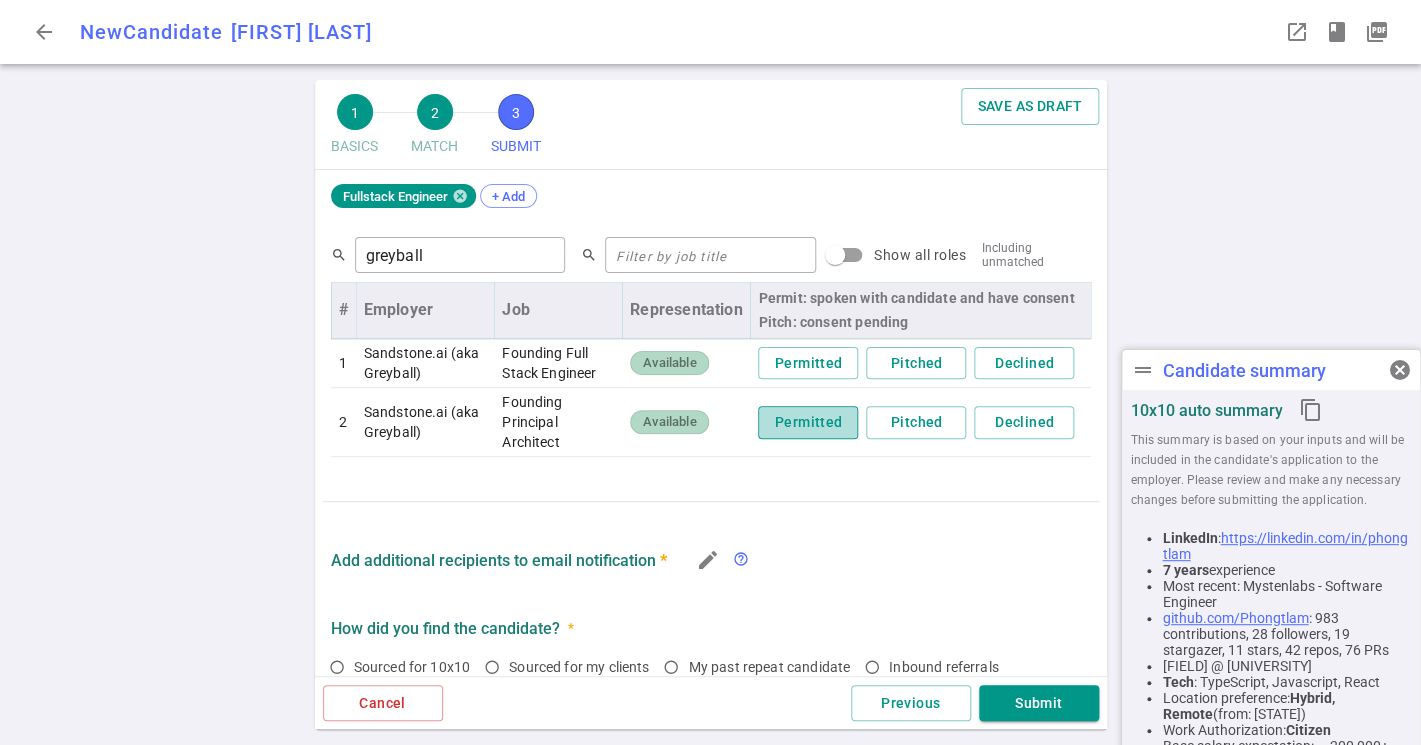 click on "Permitted" at bounding box center (808, 422) 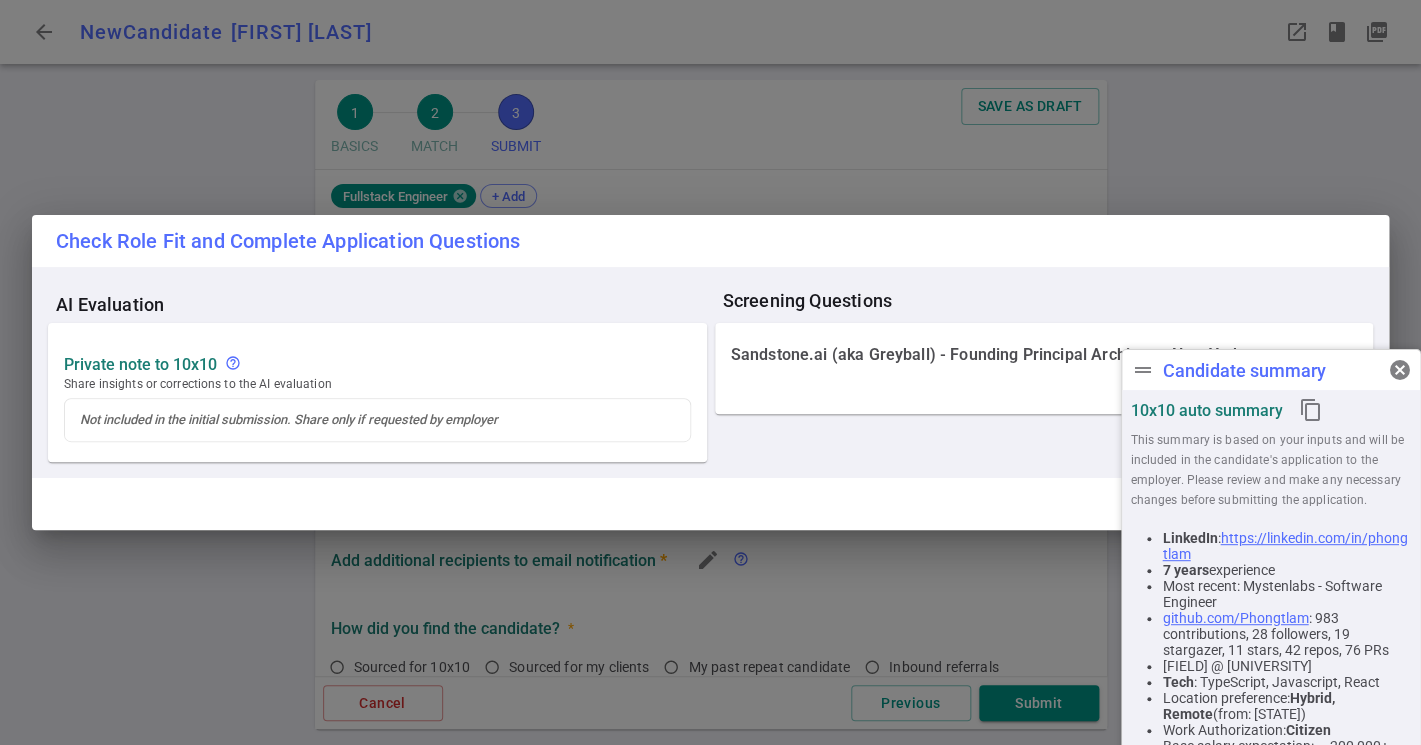 scroll, scrollTop: 1094, scrollLeft: 0, axis: vertical 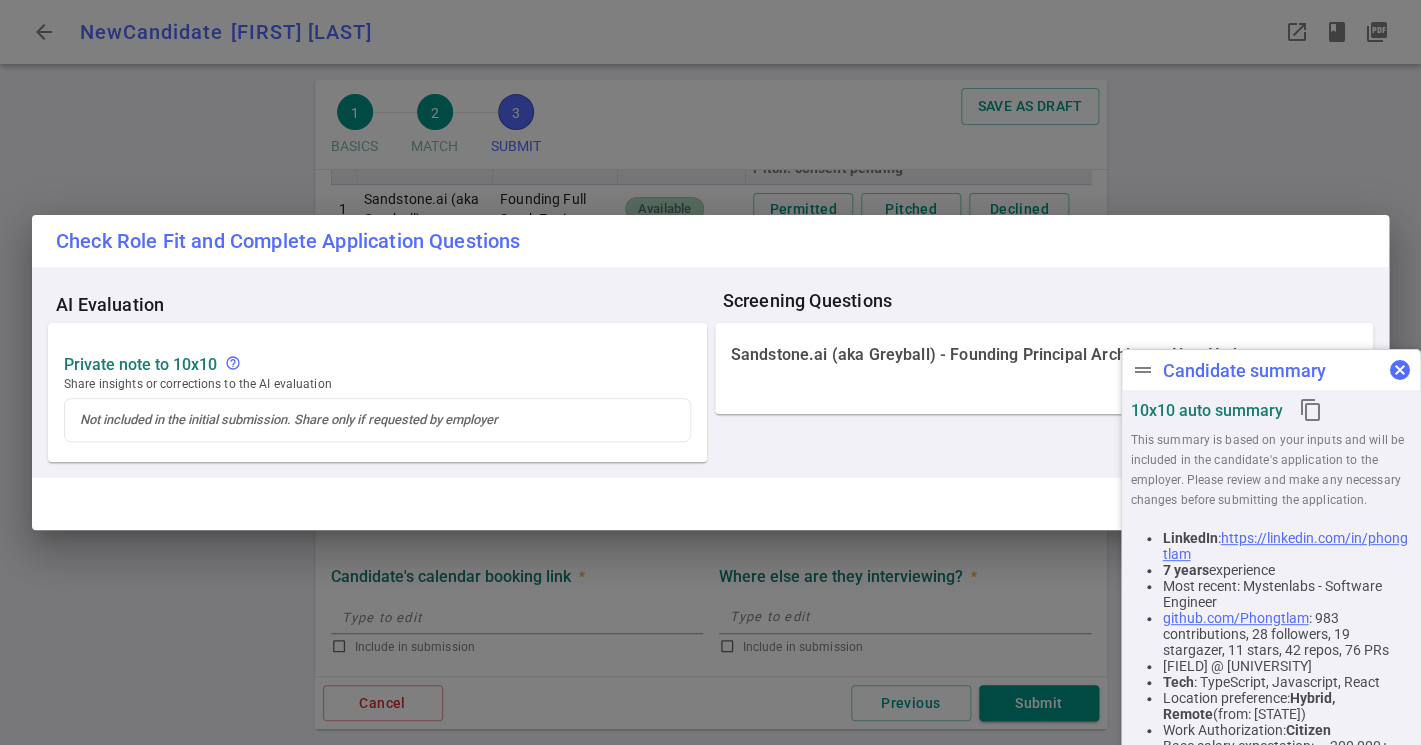click on "drag_handle Candidate summary cancel 10x10 auto summary content_copy This summary is based on your inputs and will be included in the candidate's application to the employer. Please review and make any necessary changes before submitting the application. LinkedIn :  https://linkedin.com/in/phongtlam 7 years  experience Most recent: Mystenlabs - Software Engineer github.com/Phongtlam : 983 contributions, 28 followers, 19 stargazer, 11 stars, 42 repos, 76 PRs Biochemistry @ University Of Washington Tech : TypeScript, Javascript, React Location preference:  Hybrid, Remote  (from: Nevada) Work Authorization:  Citizen Base salary expectation: ~ 200,000+ USD (Flexible - please verify with candidate) Email: phongtlam@gmail.com | Phone: +1 425-985-6020" at bounding box center (1271, 598) 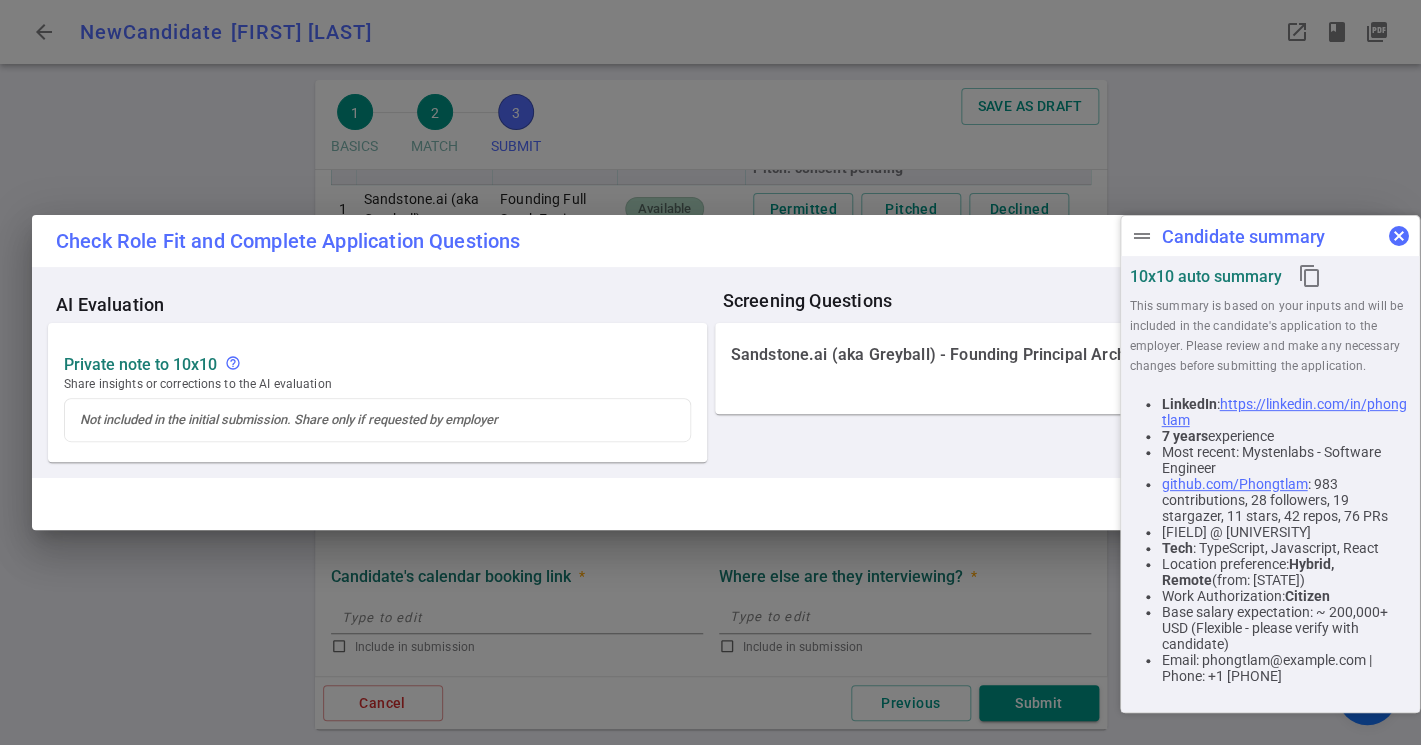 click on "cancel" at bounding box center [1399, 236] 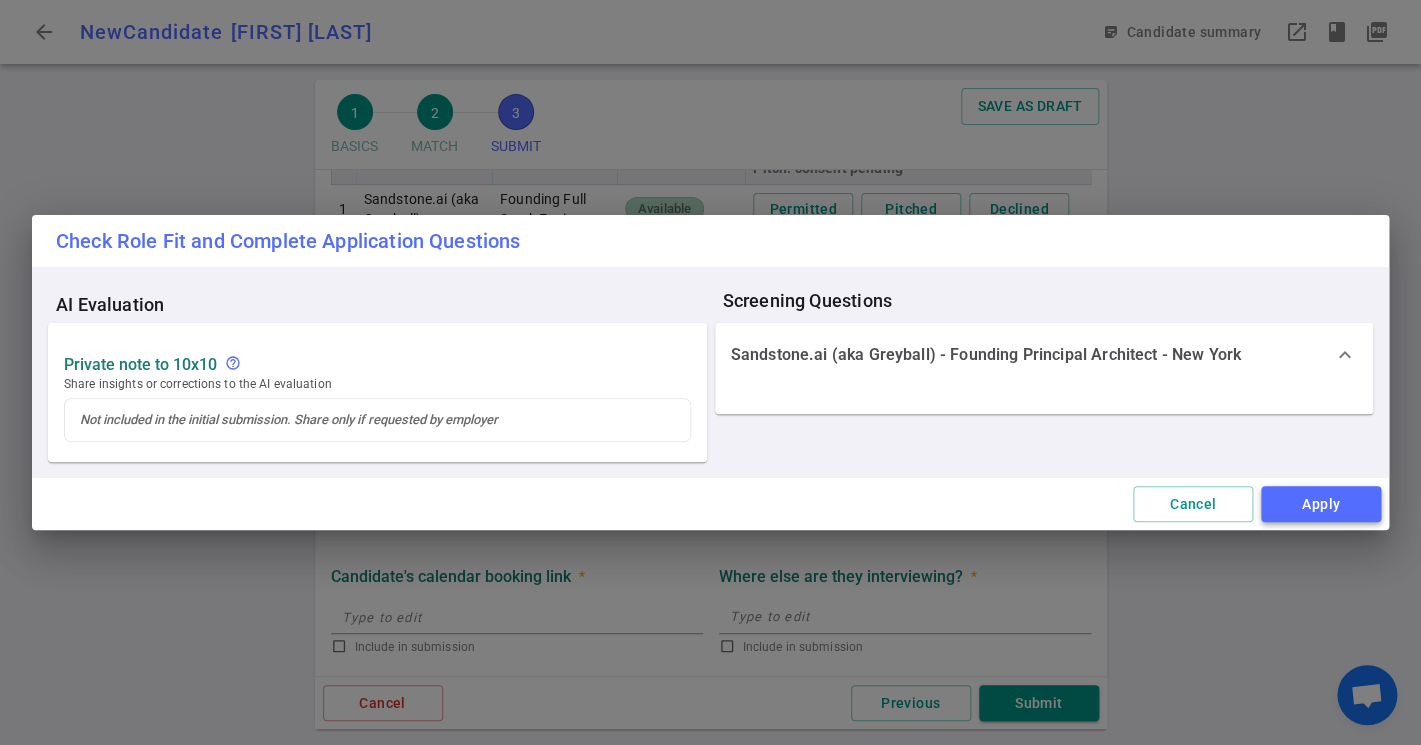 click on "Apply" at bounding box center [1321, 504] 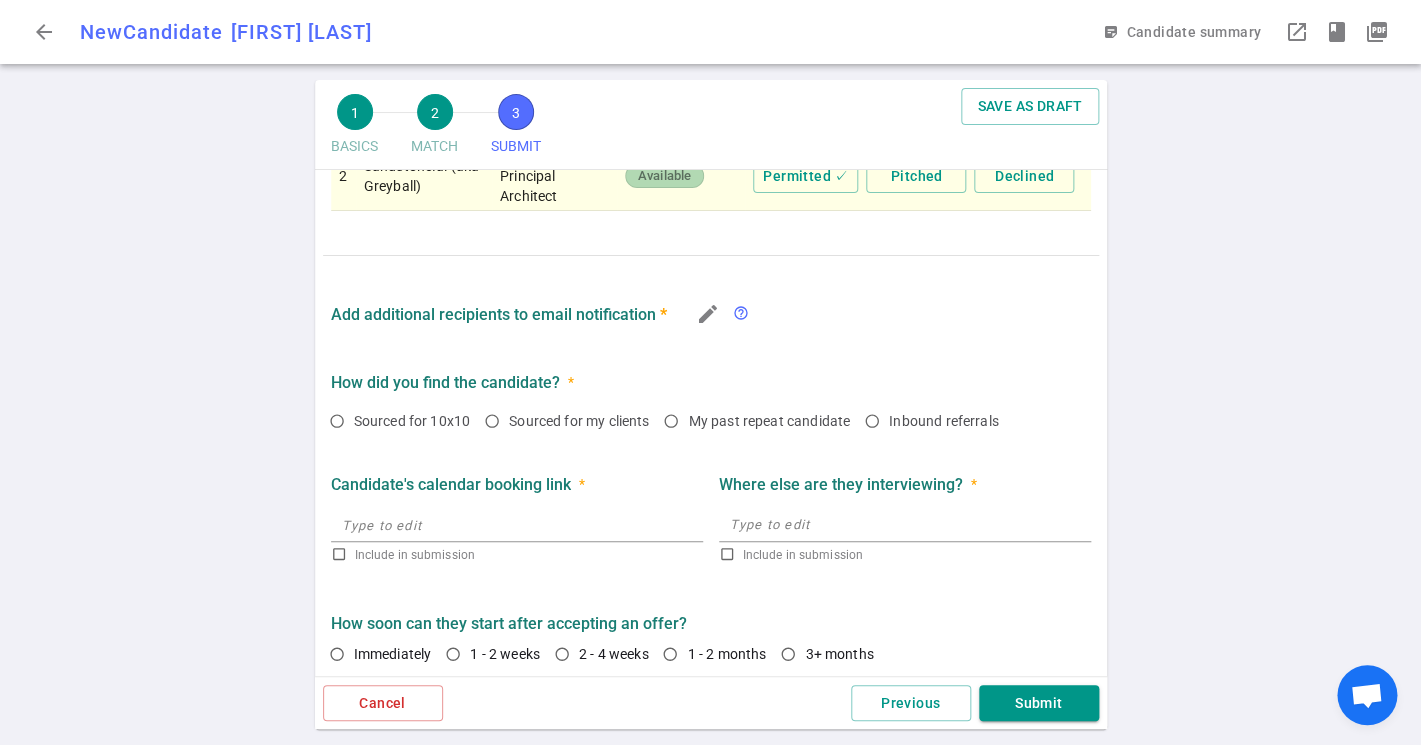 scroll, scrollTop: 1190, scrollLeft: 0, axis: vertical 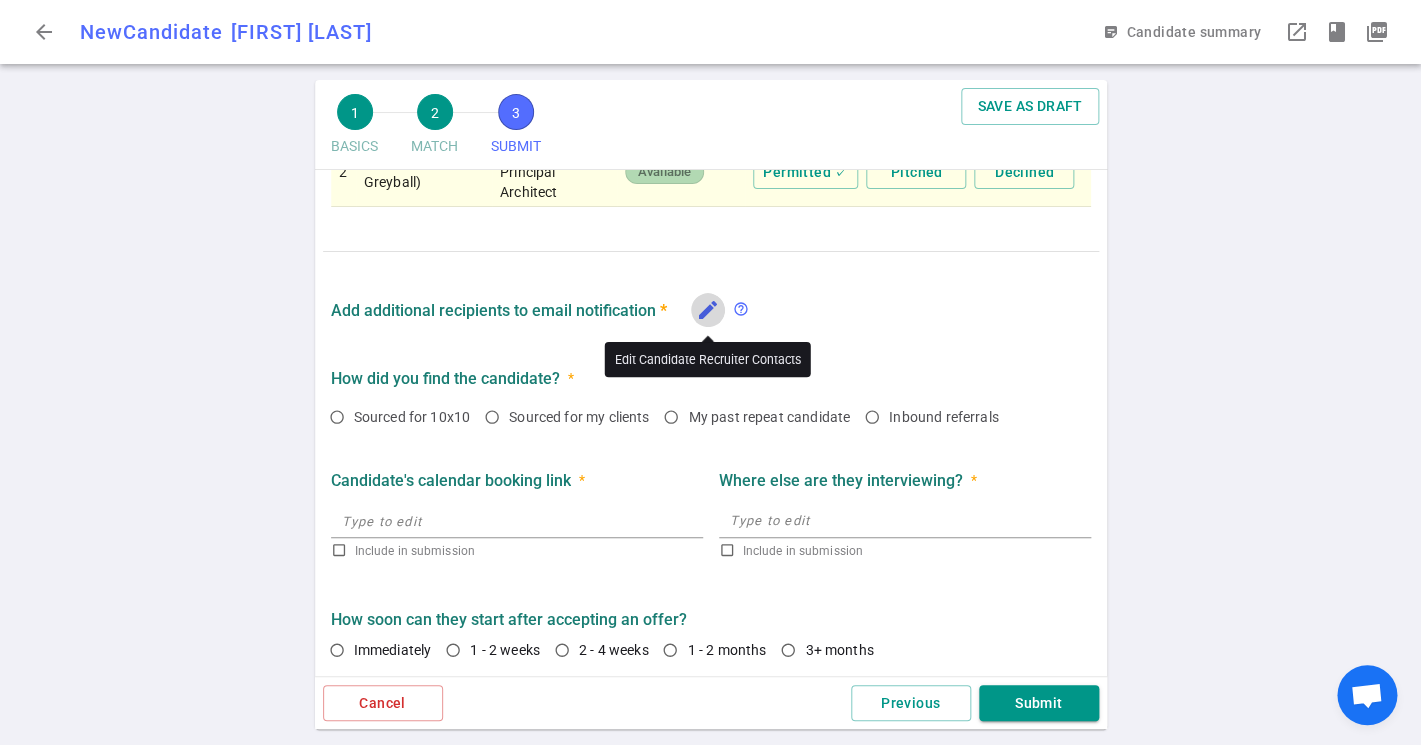click on "edit" at bounding box center [708, 310] 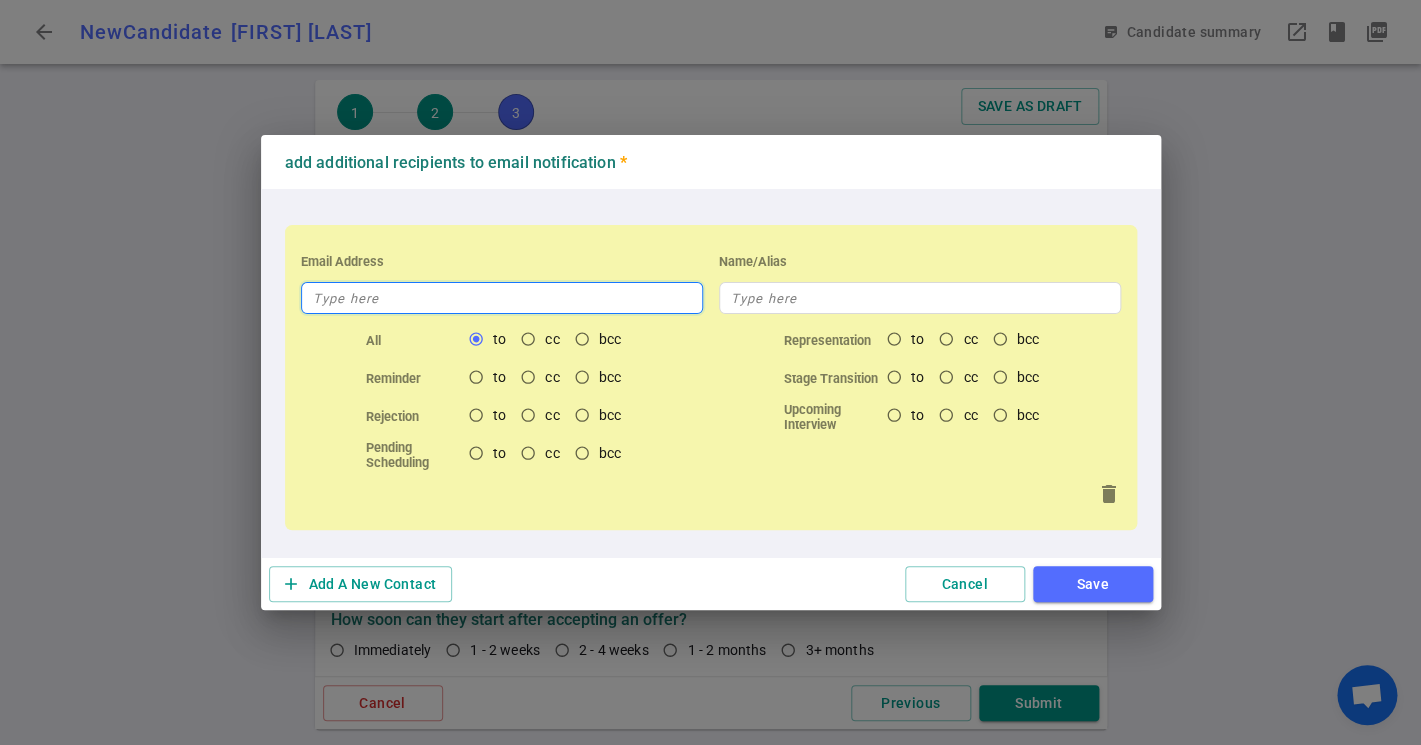 click at bounding box center [502, 298] 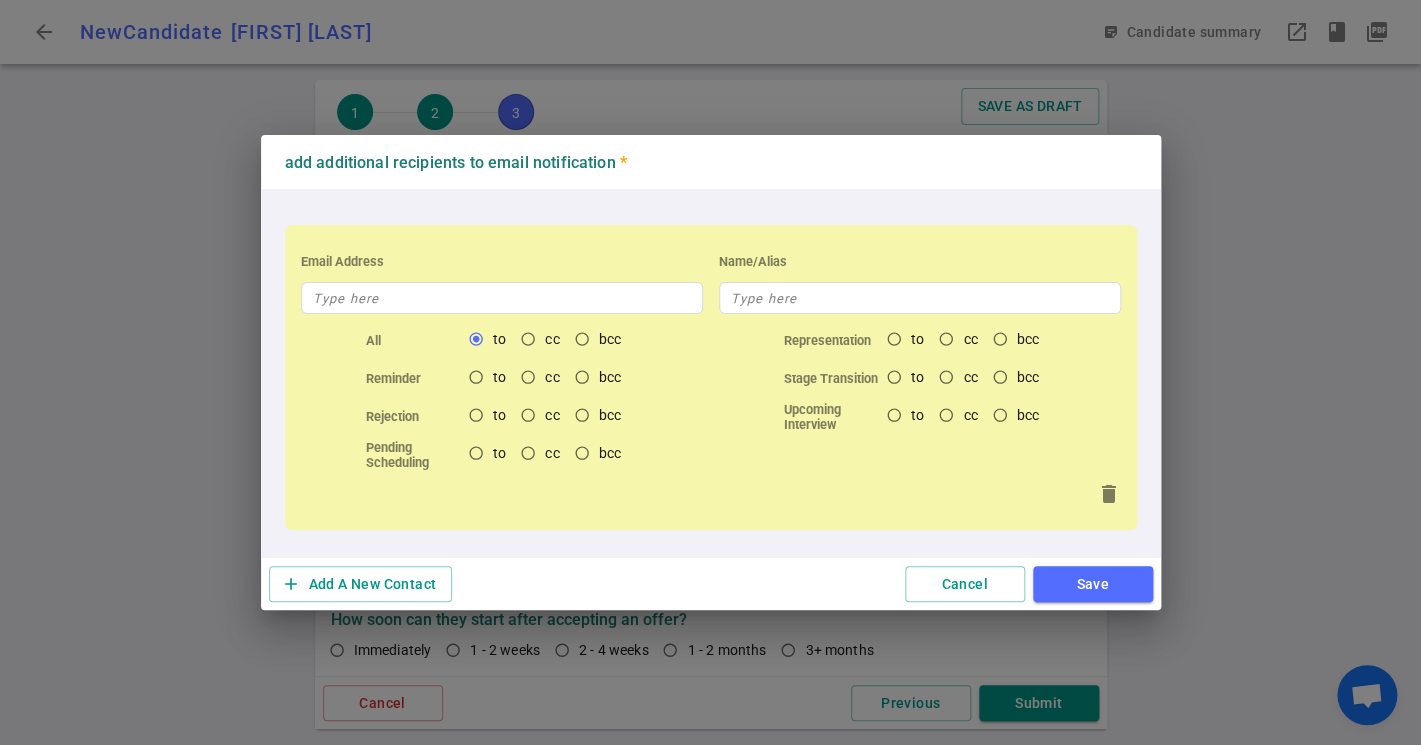 click on "Add additional recipients to email notification   * Email Address Name/Alias All to cc bcc Representation to cc bcc Reminder to cc bcc Stage Transition to cc bcc Rejection to cc bcc Upcoming interview to cc bcc Pending scheduling to cc bcc delete add Add A New Contact Cancel Save" at bounding box center (710, 372) 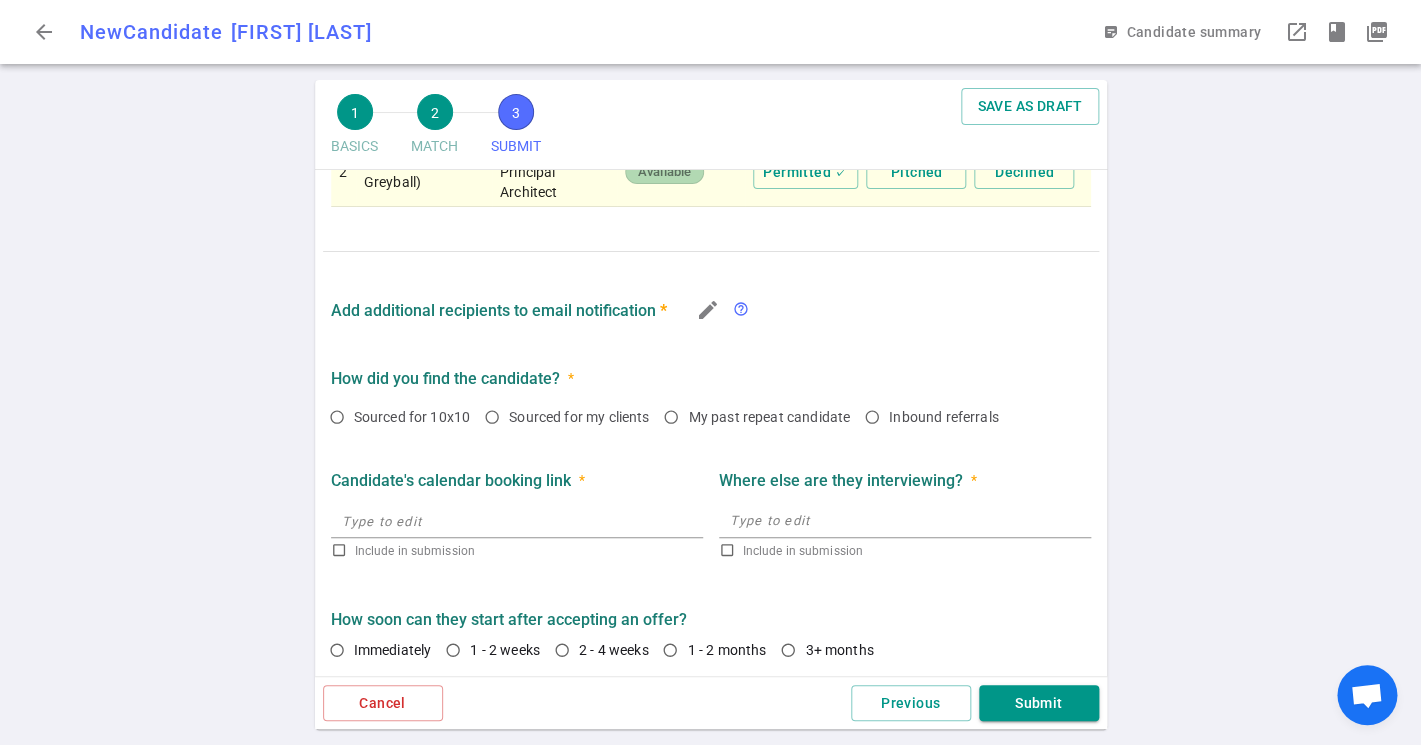scroll, scrollTop: 1195, scrollLeft: 0, axis: vertical 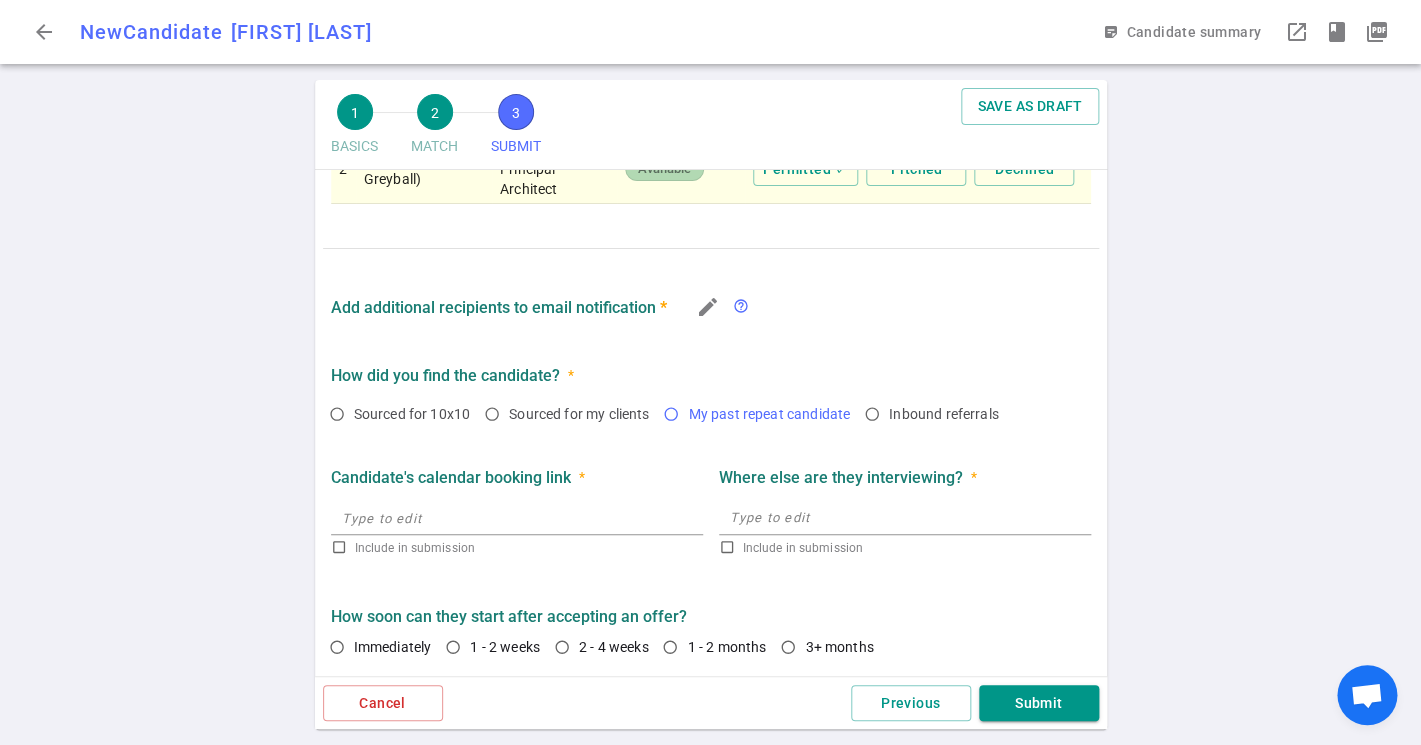 click on "My past repeat candidate" at bounding box center [769, 414] 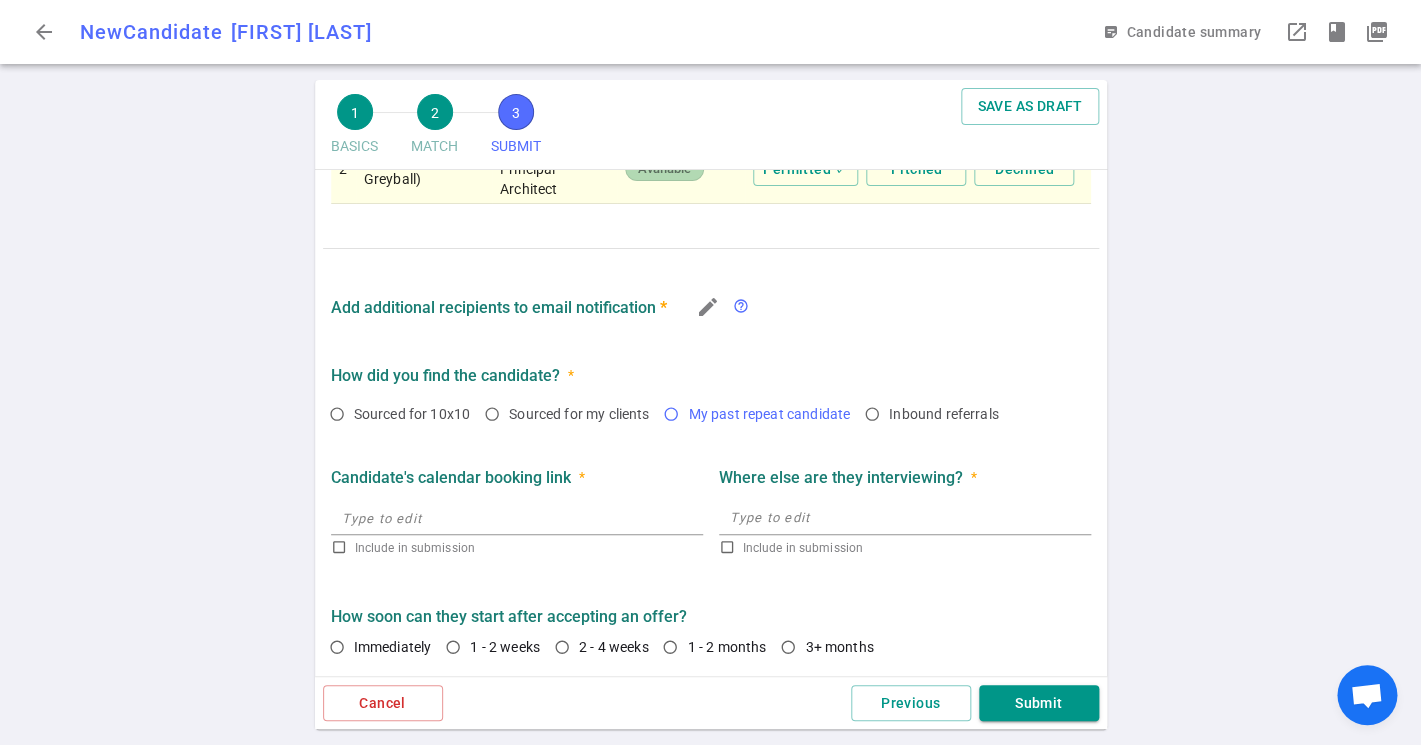 click on "My past repeat candidate" at bounding box center (671, 414) 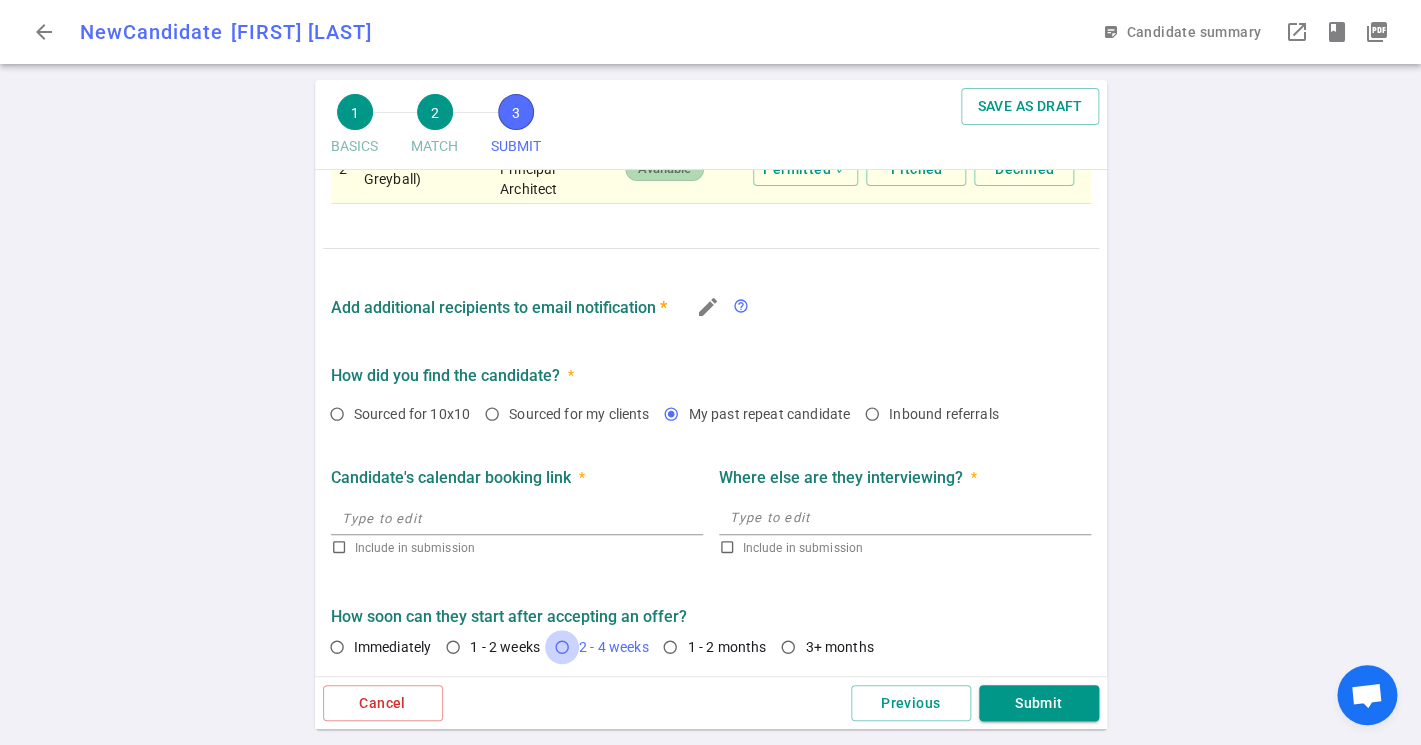 click on "2 - 4 weeks" at bounding box center [562, 647] 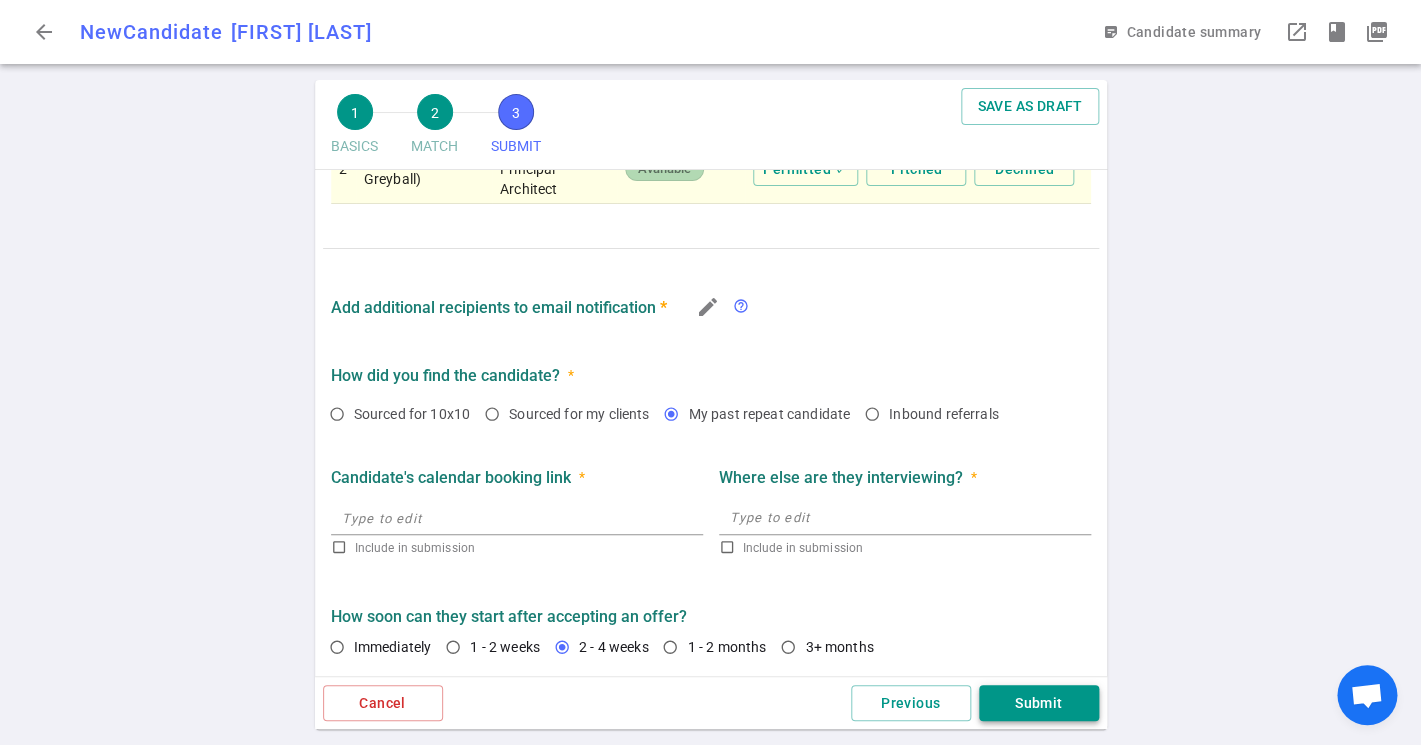 click on "Submit" at bounding box center (1039, 703) 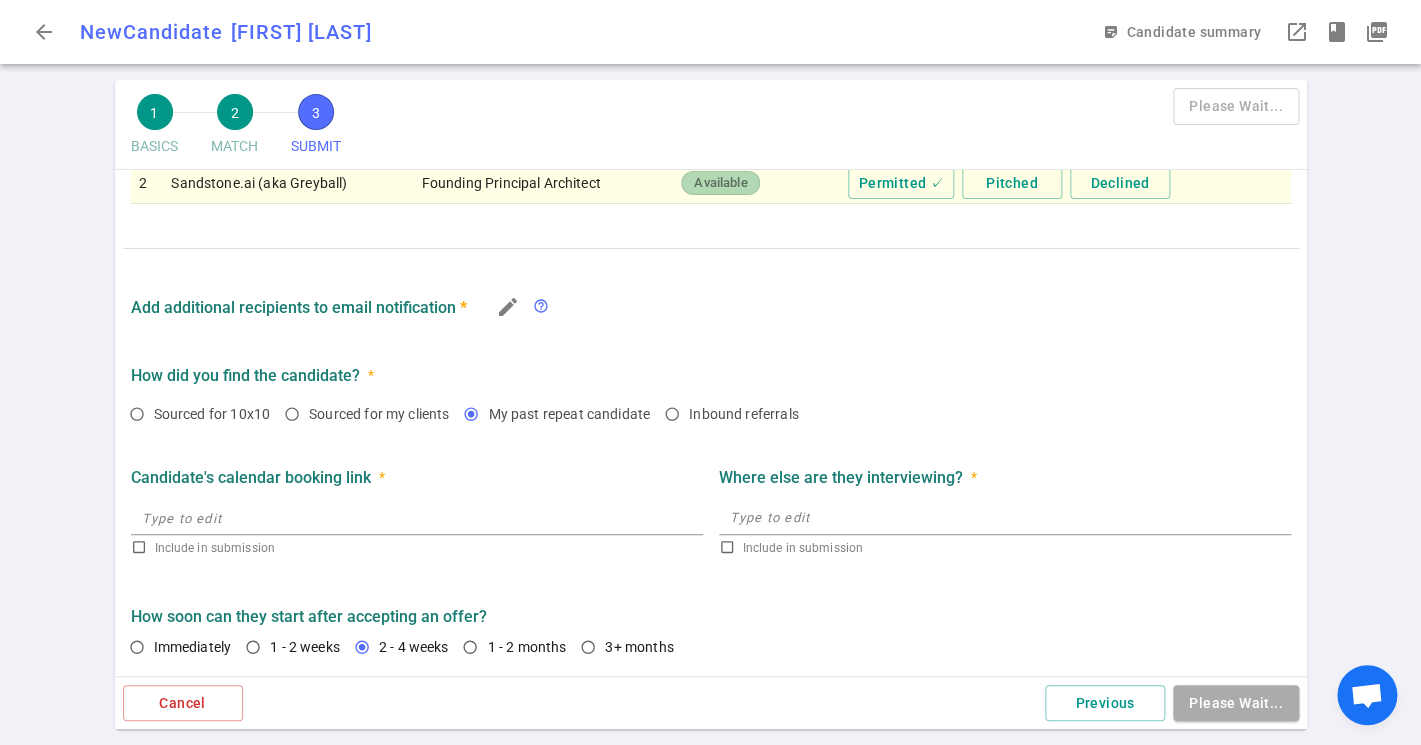 scroll, scrollTop: 1181, scrollLeft: 0, axis: vertical 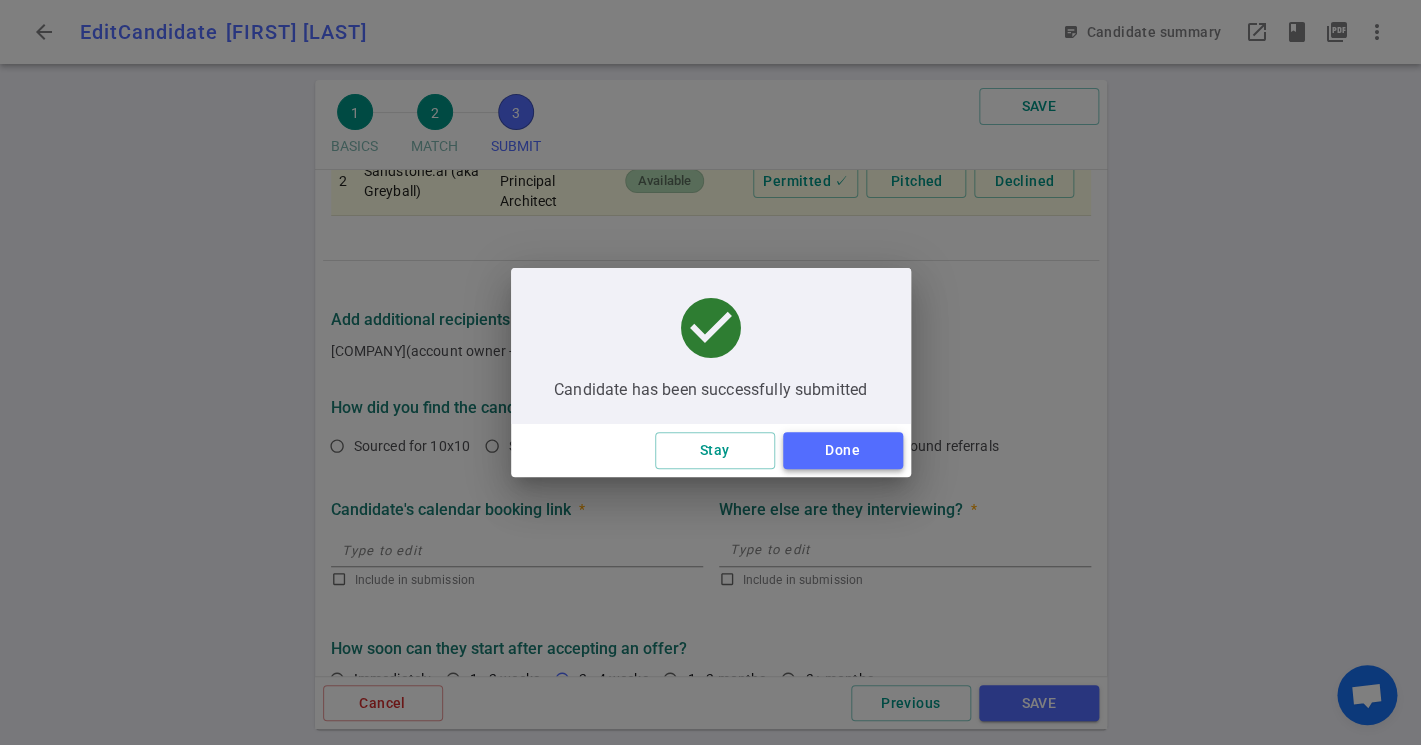 drag, startPoint x: 788, startPoint y: 496, endPoint x: 838, endPoint y: 461, distance: 61.03278 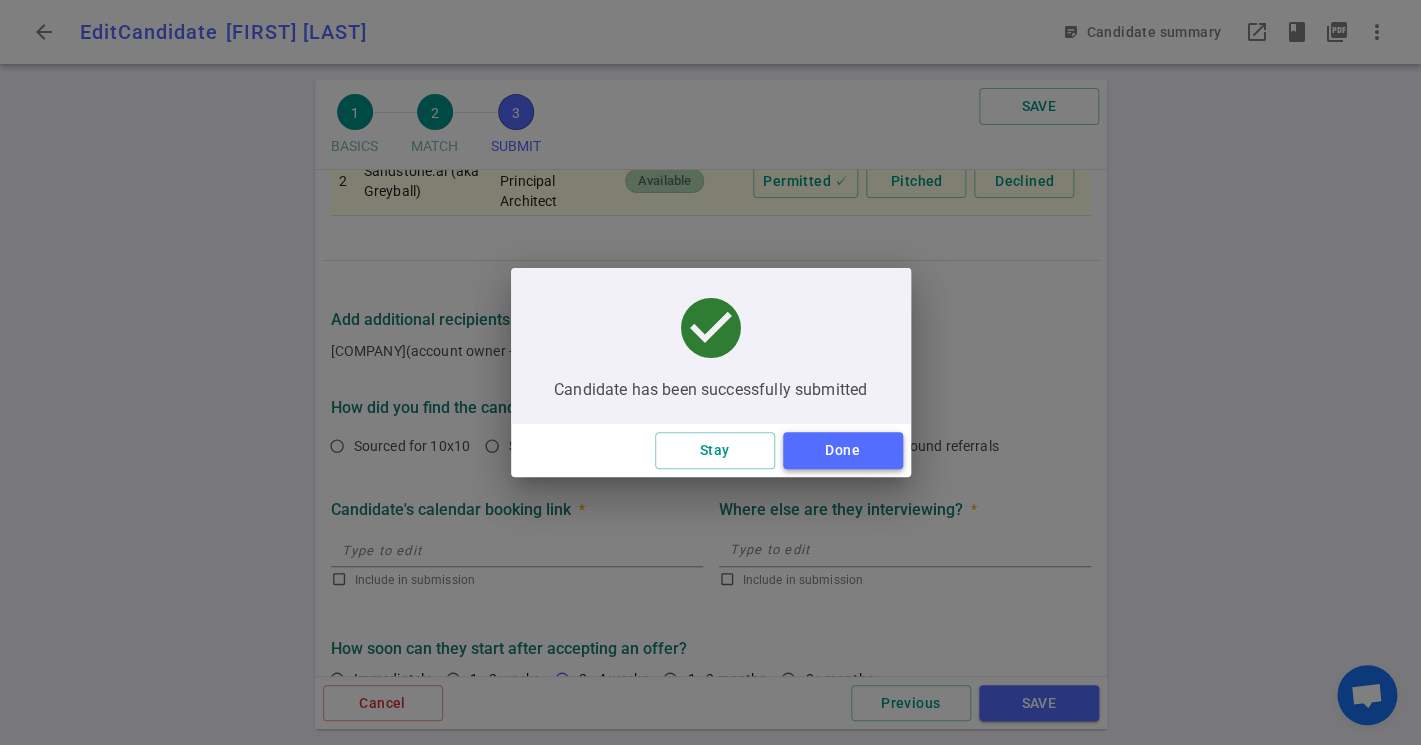 click on "Done" at bounding box center [843, 450] 